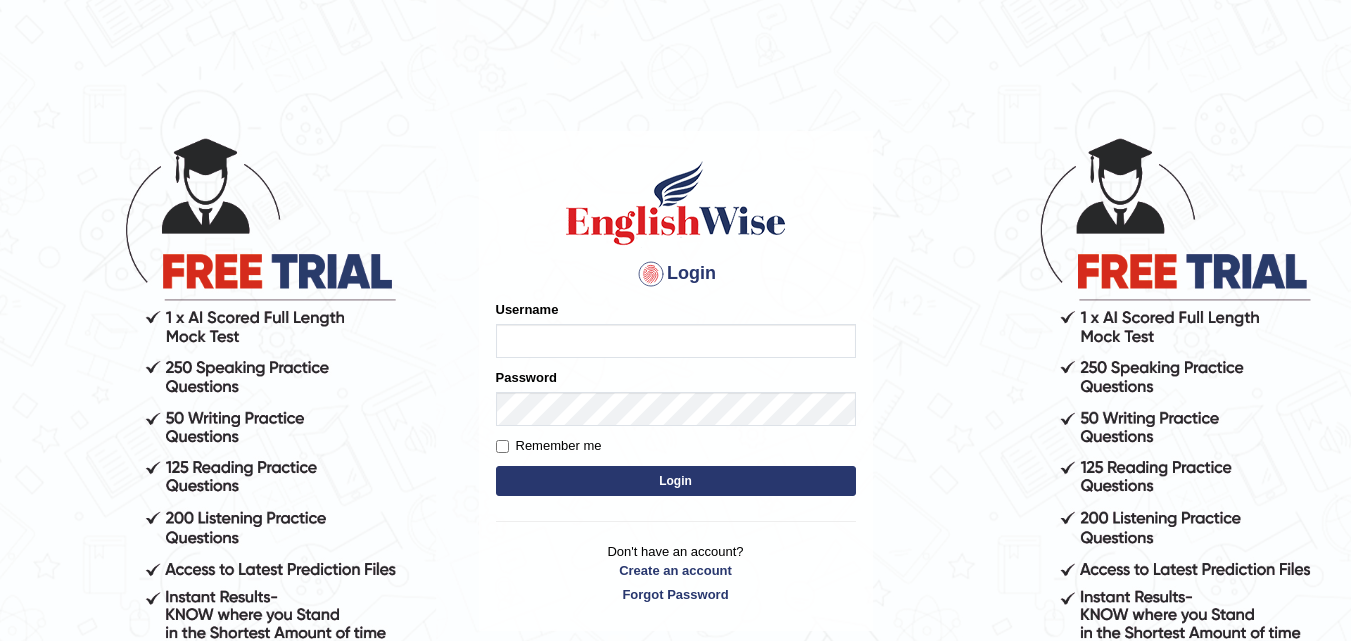 scroll, scrollTop: 0, scrollLeft: 0, axis: both 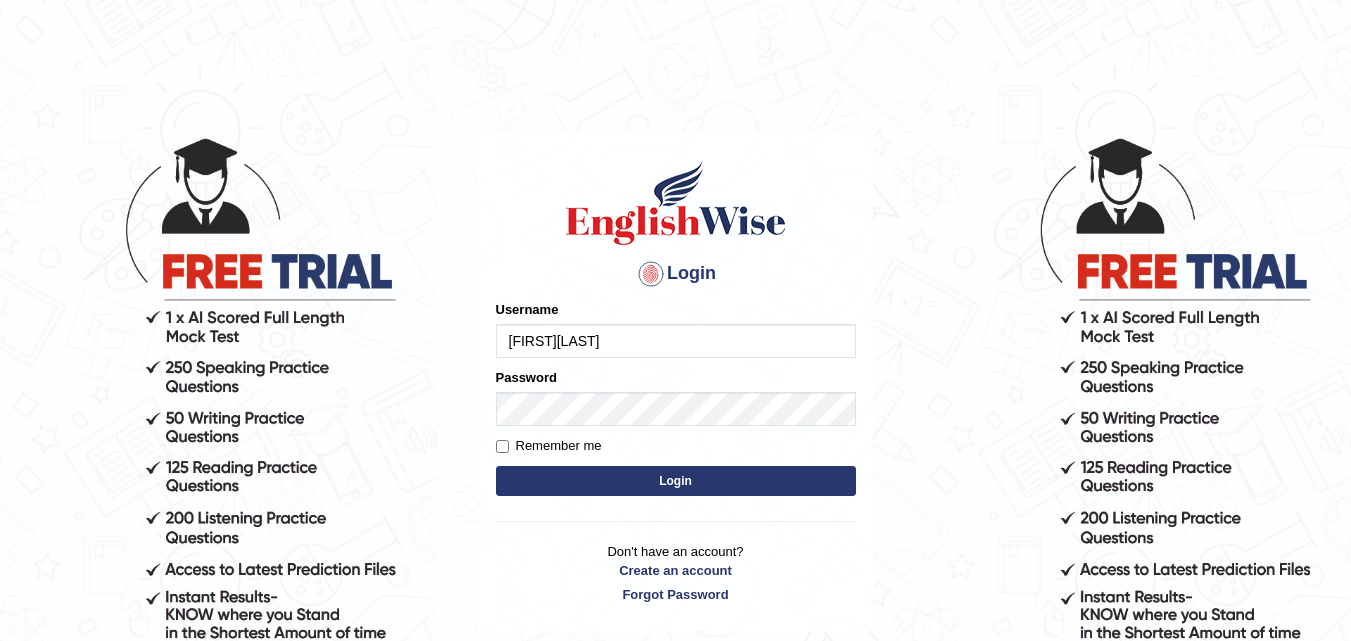 click on "Login" at bounding box center [676, 481] 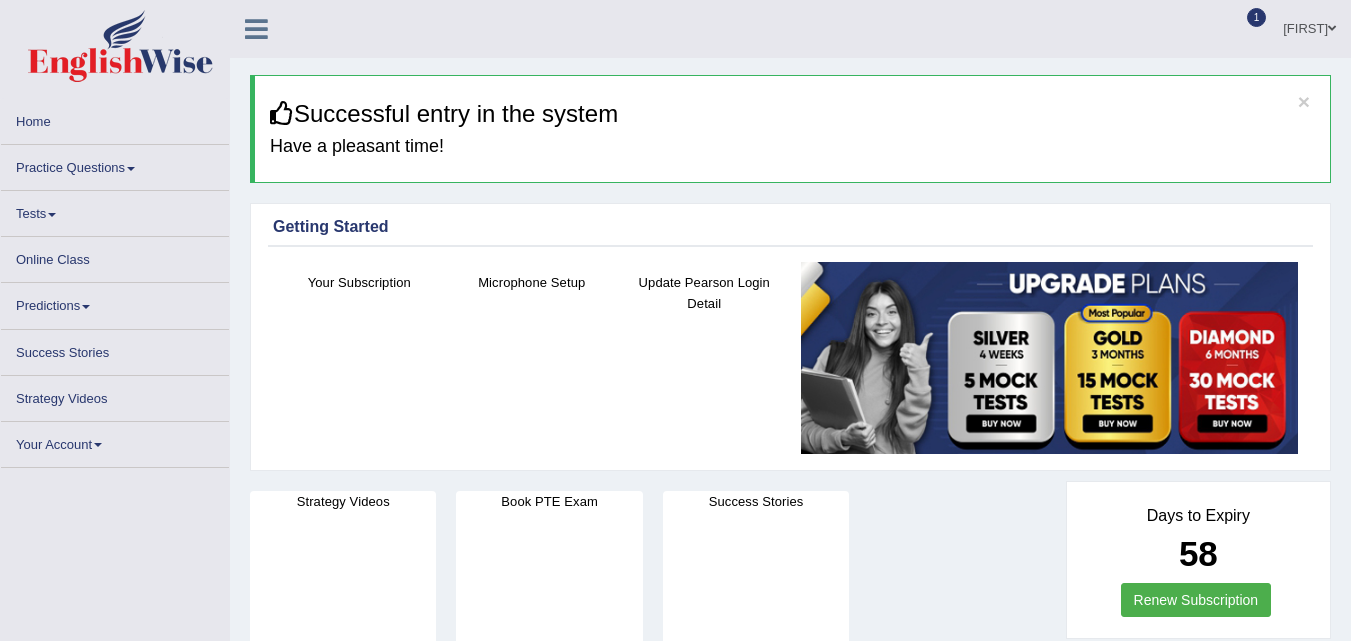 scroll, scrollTop: 0, scrollLeft: 0, axis: both 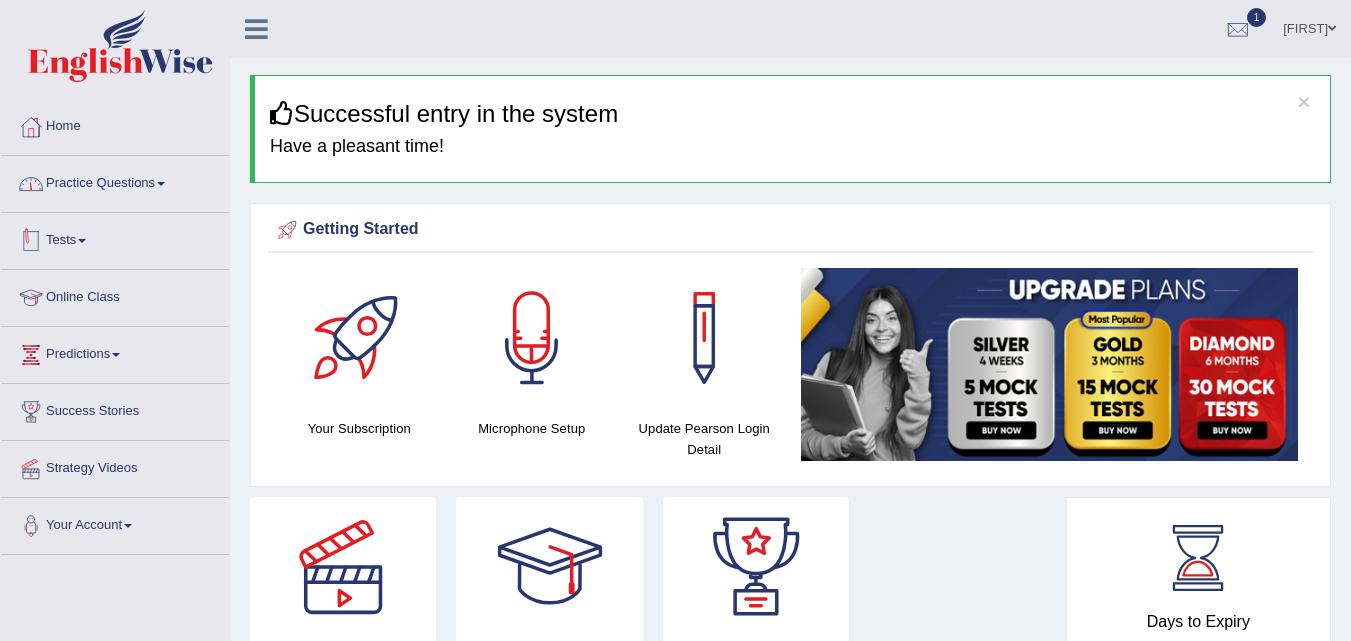 click on "Practice Questions" at bounding box center (115, 181) 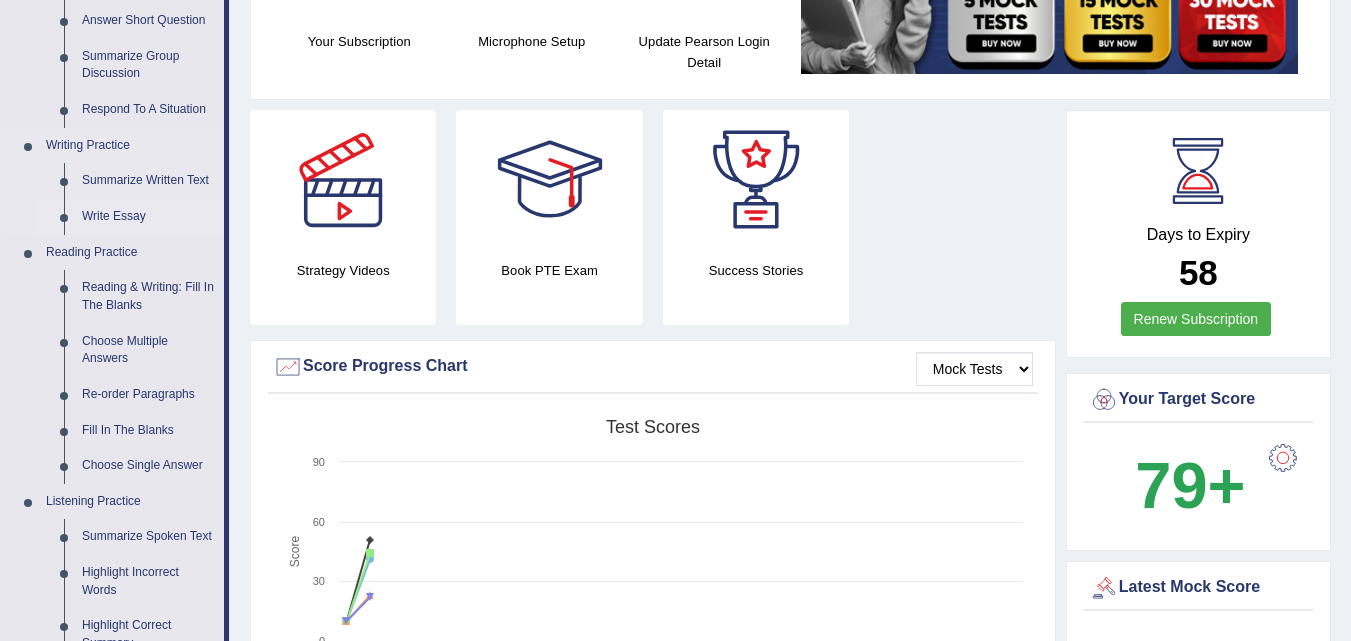 scroll, scrollTop: 500, scrollLeft: 0, axis: vertical 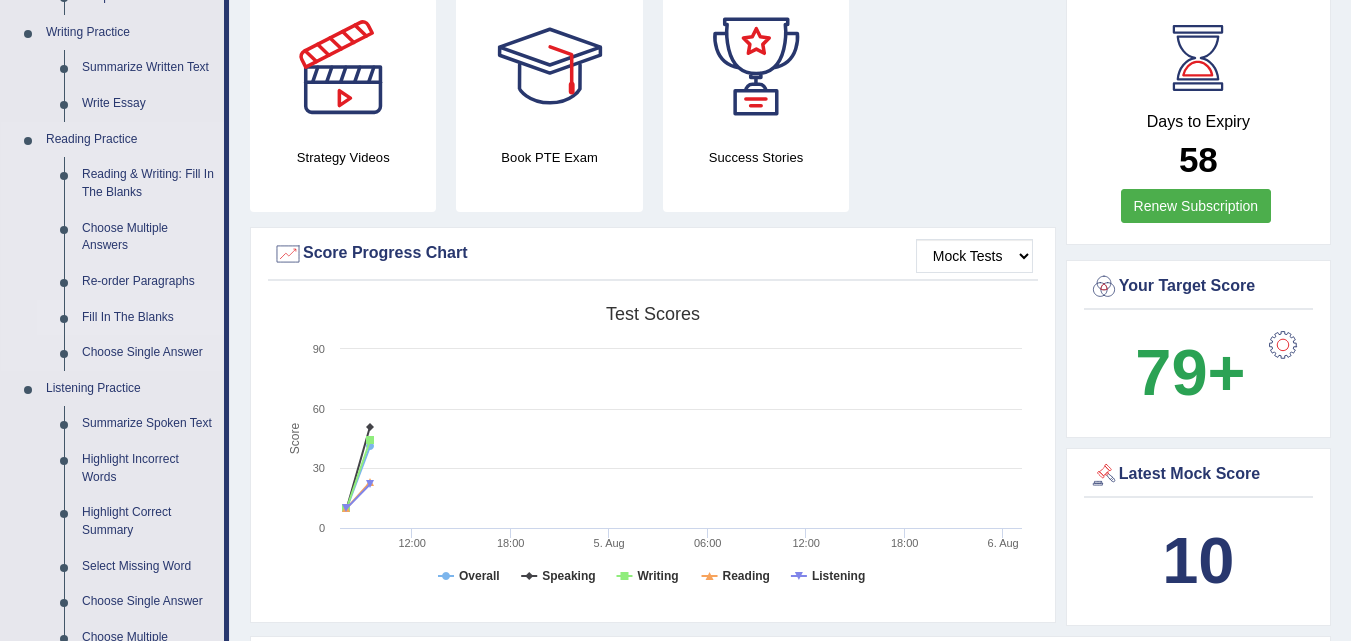 click on "Fill In The Blanks" at bounding box center (148, 318) 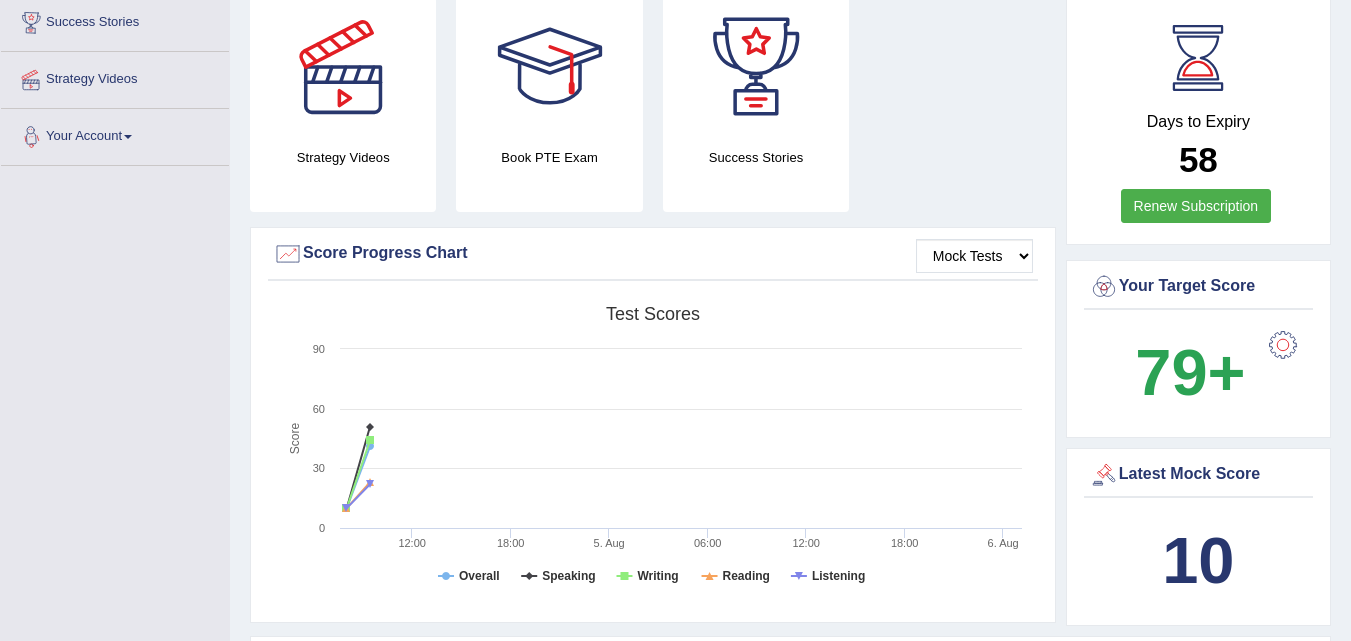 scroll, scrollTop: 856, scrollLeft: 0, axis: vertical 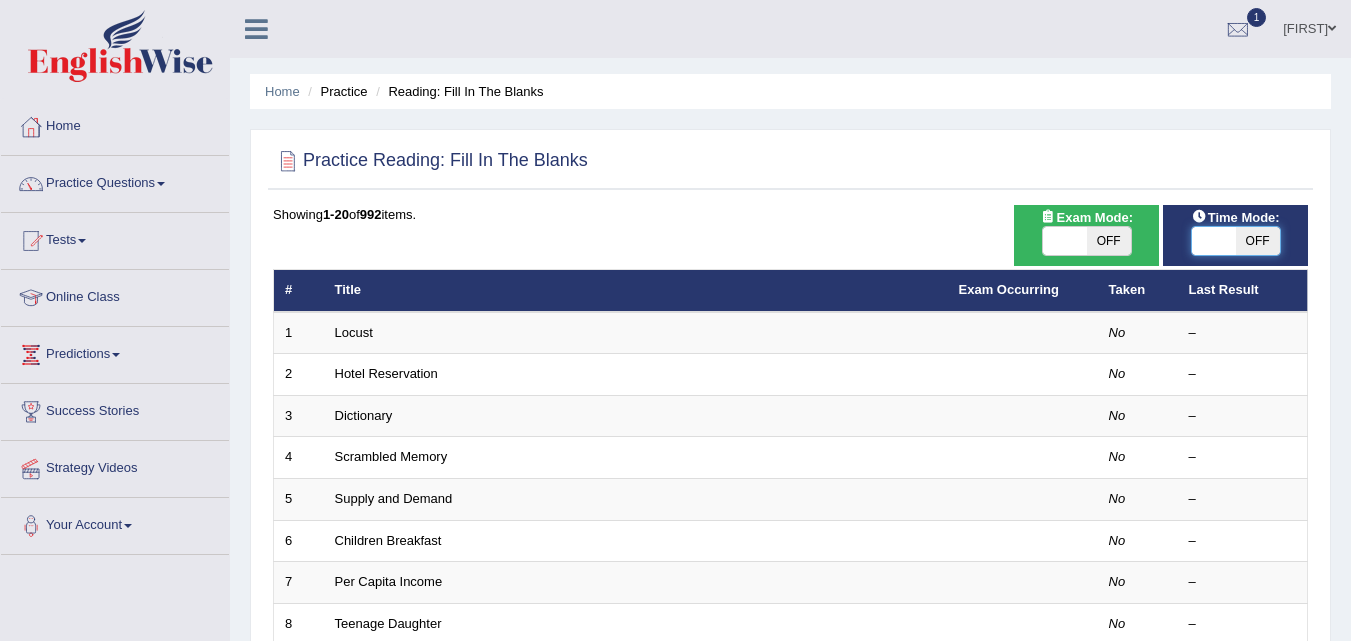 click at bounding box center (1214, 241) 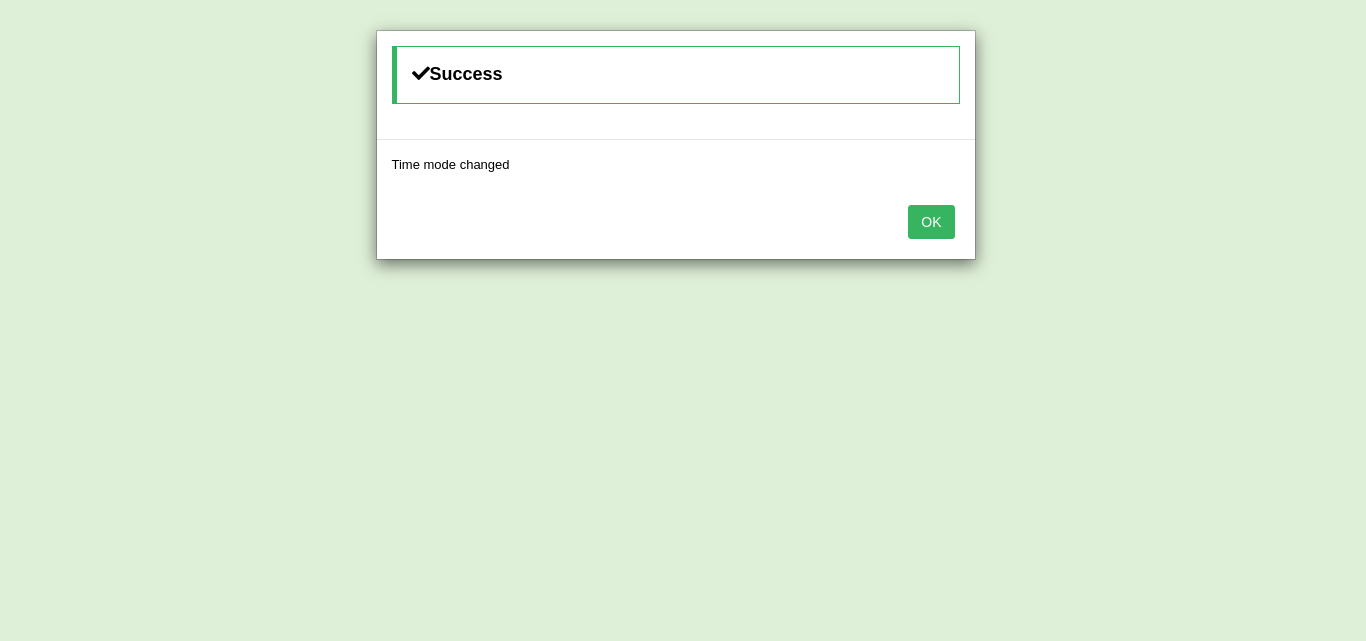 click on "OK" at bounding box center (931, 222) 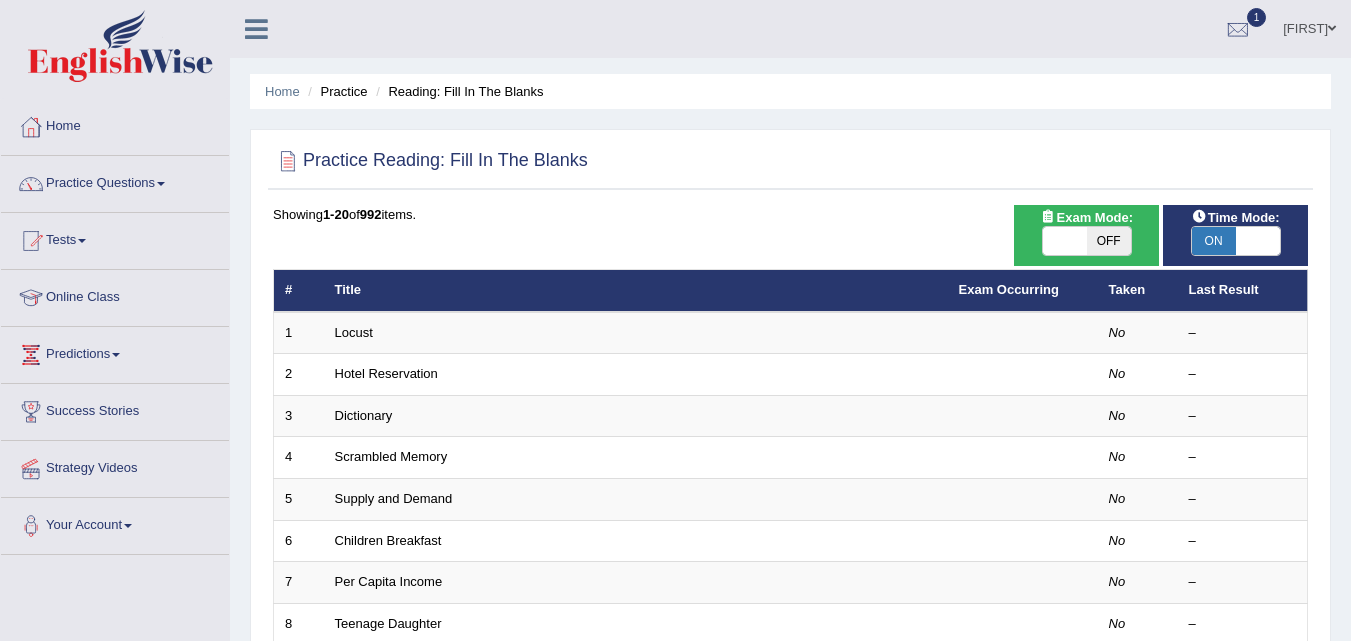 click on "Practice Reading: Fill In The Blanks
Time Mode:
ON   OFF
Exam Mode:
ON   OFF
Showing  1-20  of  992  items.
# Title Exam Occurring Taken Last Result
1 Locust No –
2 Hotel Reservation No –
3 Dictionary No –
4 Scrambled Memory No –
5 Supply and Demand No –
6 Children Breakfast No –
7 Per Capita Income No –
8 Teenage Daughter No –
9 Marshmallow Test No –
10 Potential Buyers No –
11 Task-Centered Leadership No –
12 Rhetorical Context No –
13 Product Life Cycle No –
14 Polar Bears No –
15 Employee Diversity No –
16 Business Ethics No –
17 Cultural Change No –
18 Sugar and Fat No –
19 Carbon Dioxide 2 No –
20 Drive No –
«
1
2
3
4
5
6
7
8
9
10
»" at bounding box center [790, 694] 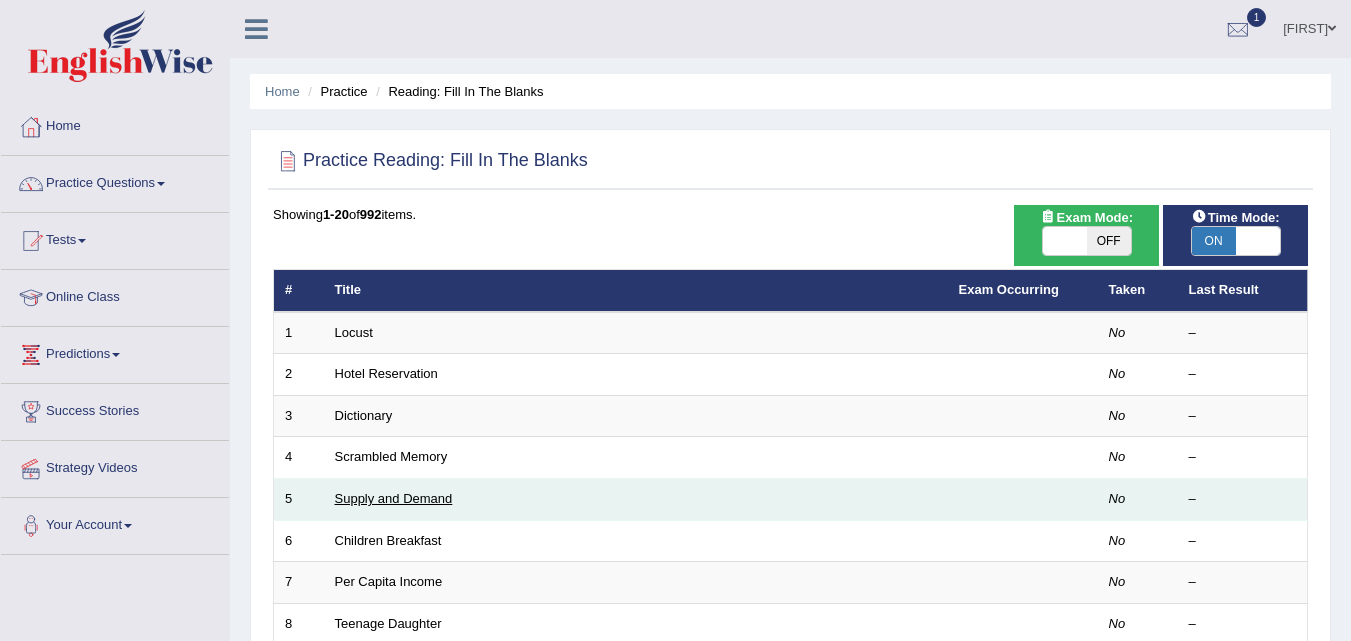 click on "Supply and Demand" at bounding box center (394, 498) 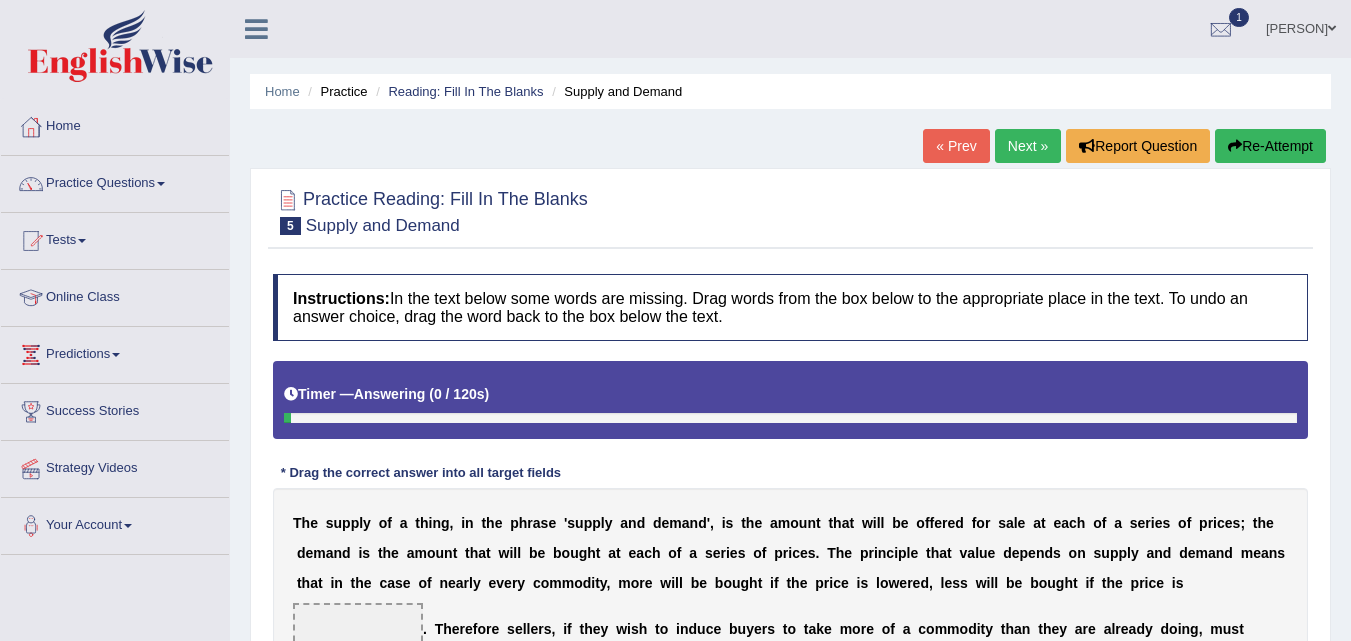 scroll, scrollTop: 0, scrollLeft: 0, axis: both 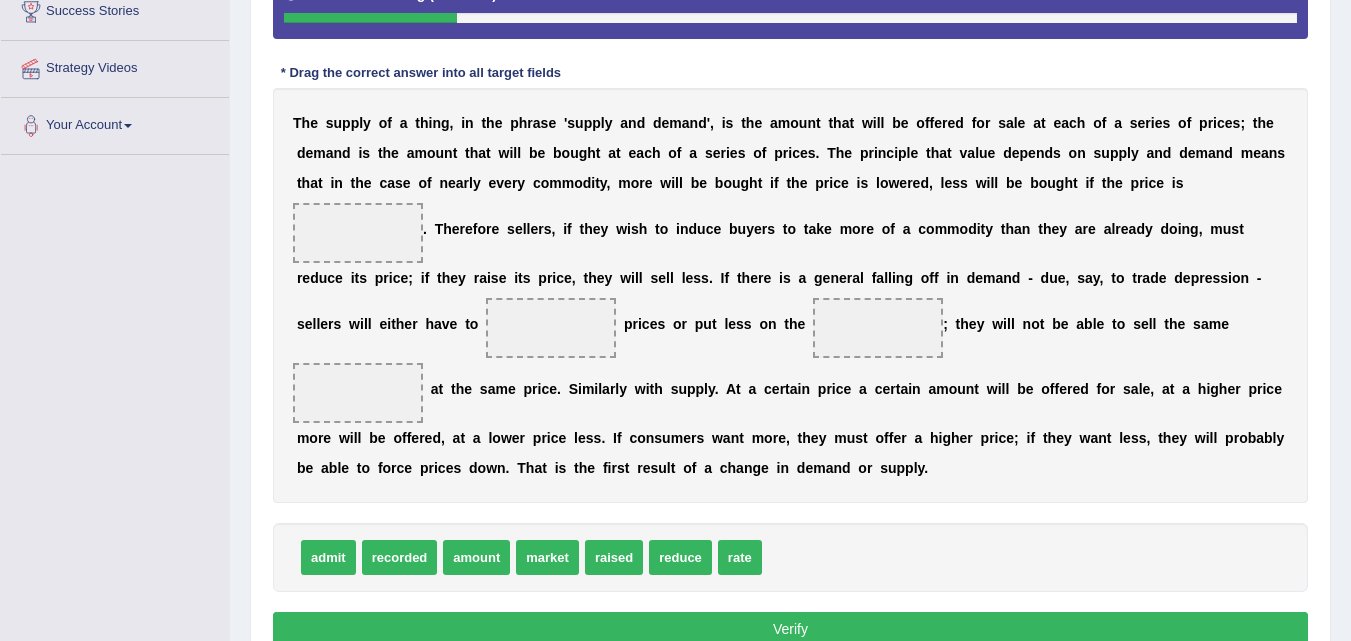 click at bounding box center [358, 233] 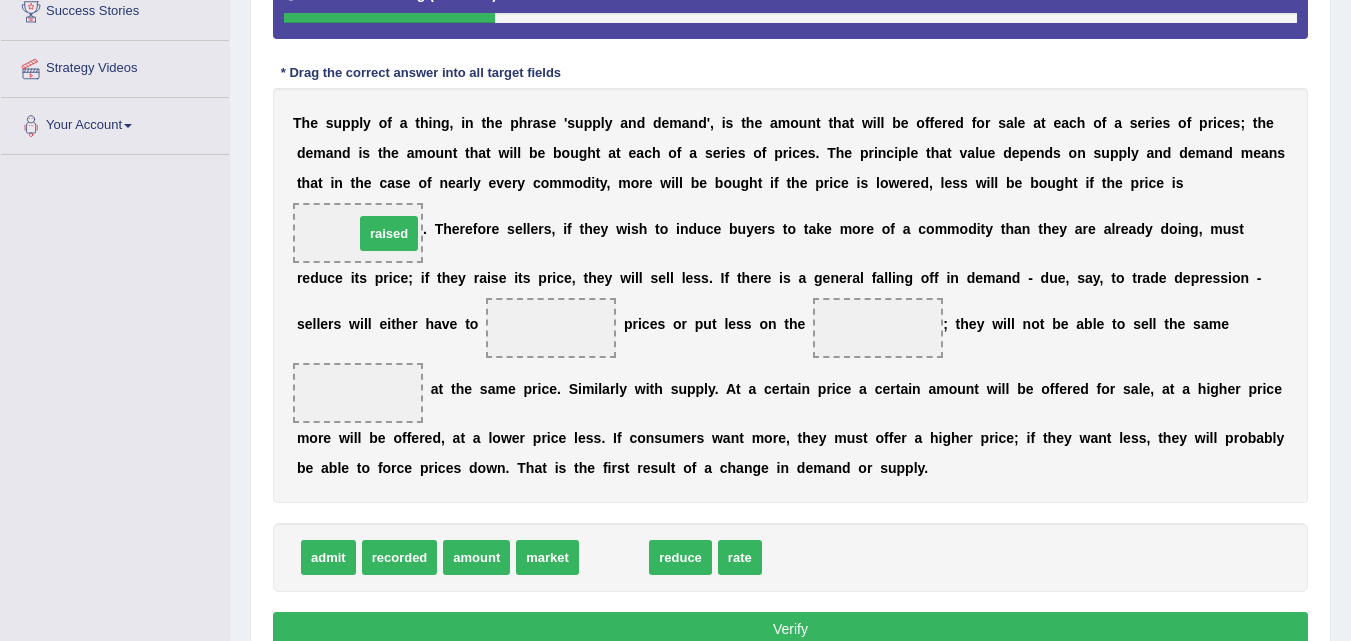 drag, startPoint x: 626, startPoint y: 560, endPoint x: 401, endPoint y: 236, distance: 394.46292 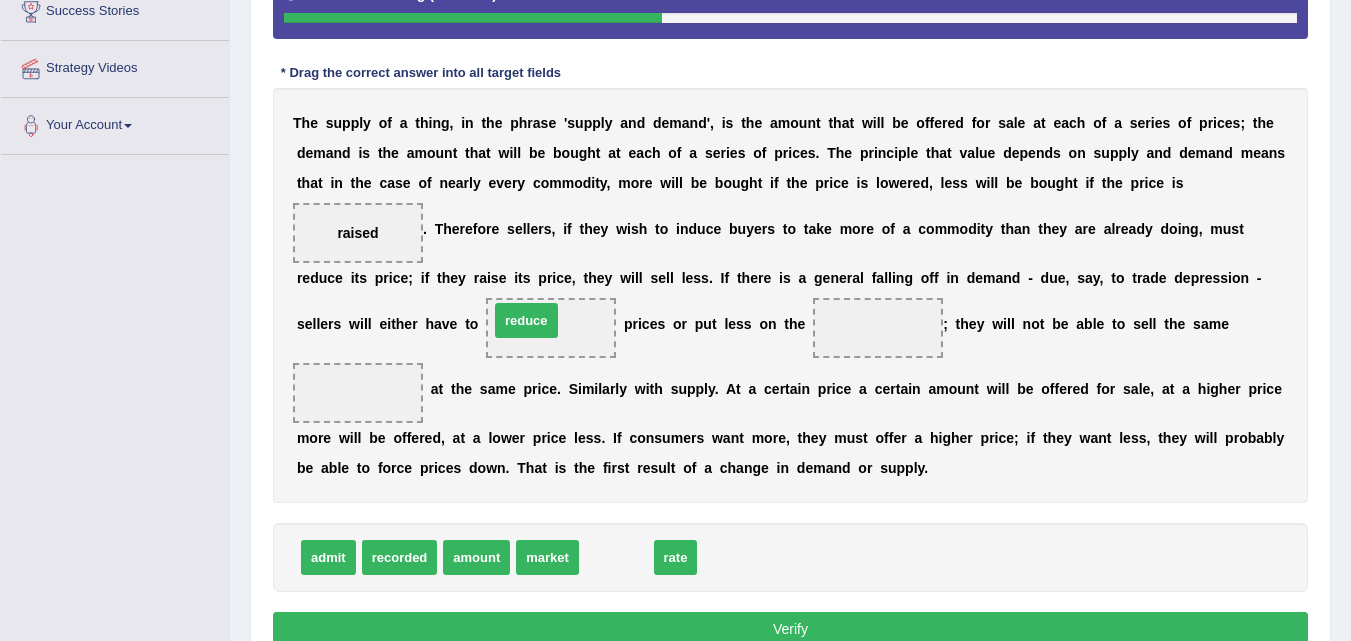 drag, startPoint x: 610, startPoint y: 561, endPoint x: 524, endPoint y: 324, distance: 252.121 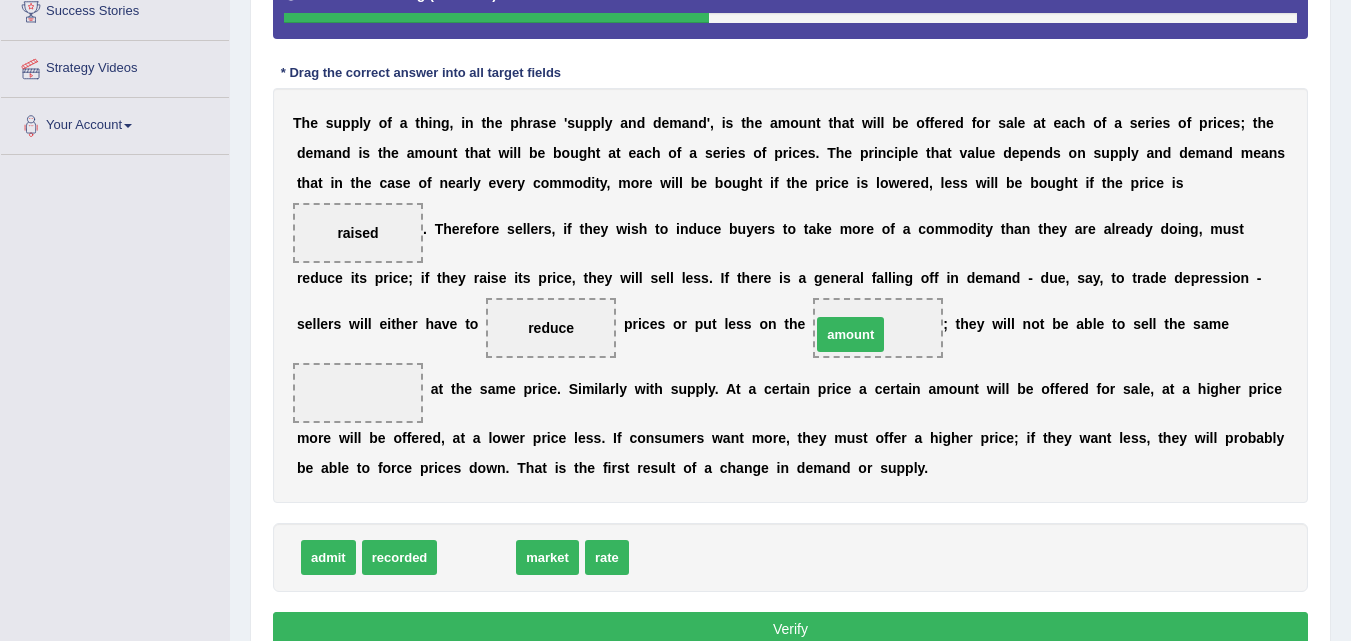 drag, startPoint x: 502, startPoint y: 568, endPoint x: 876, endPoint y: 345, distance: 435.43655 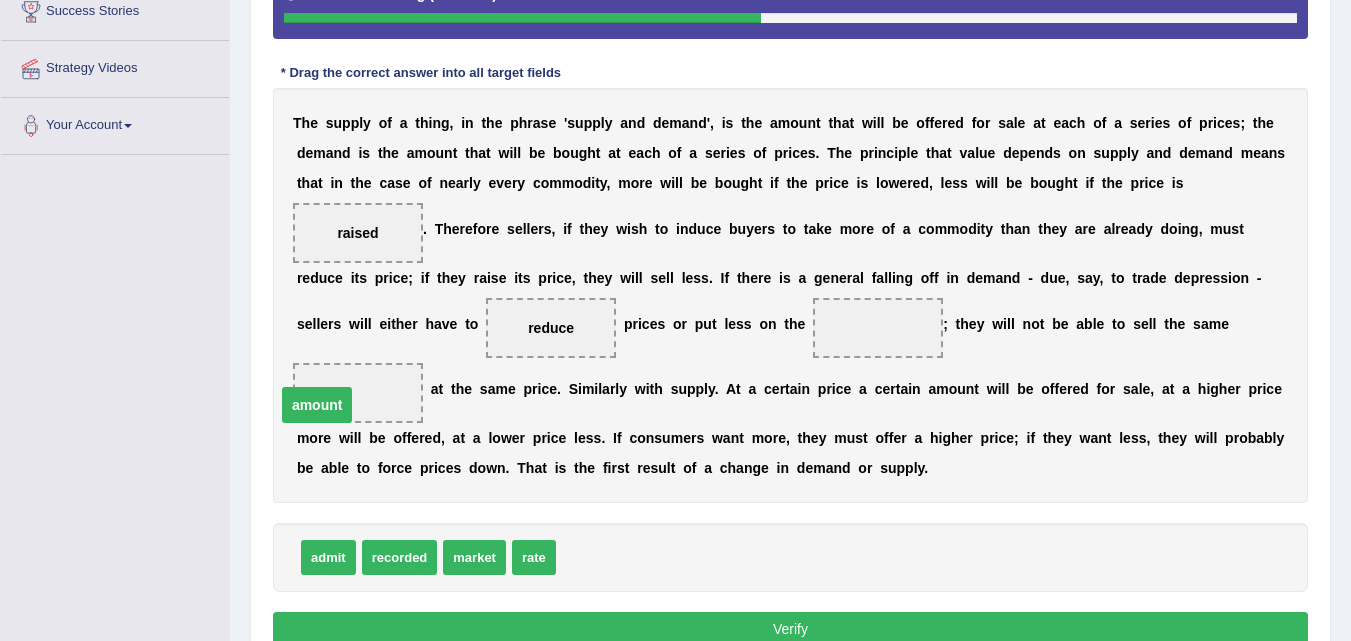 drag, startPoint x: 853, startPoint y: 333, endPoint x: 292, endPoint y: 410, distance: 566.25964 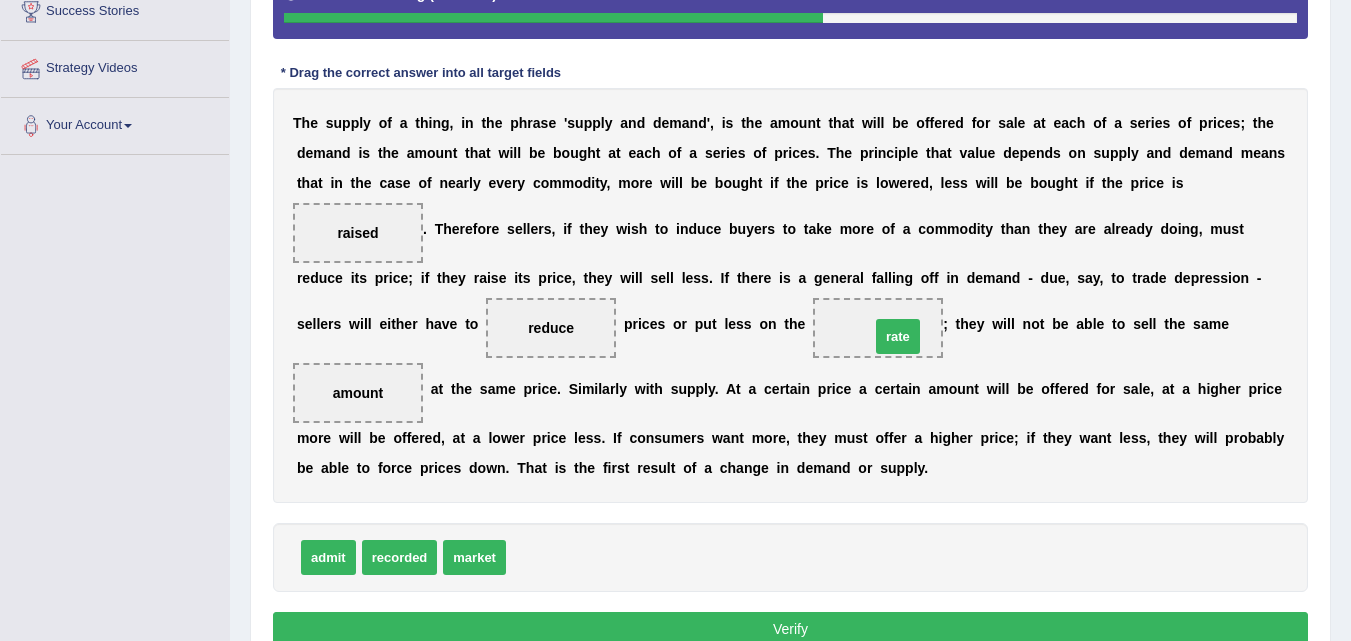 drag, startPoint x: 516, startPoint y: 559, endPoint x: 880, endPoint y: 338, distance: 425.83682 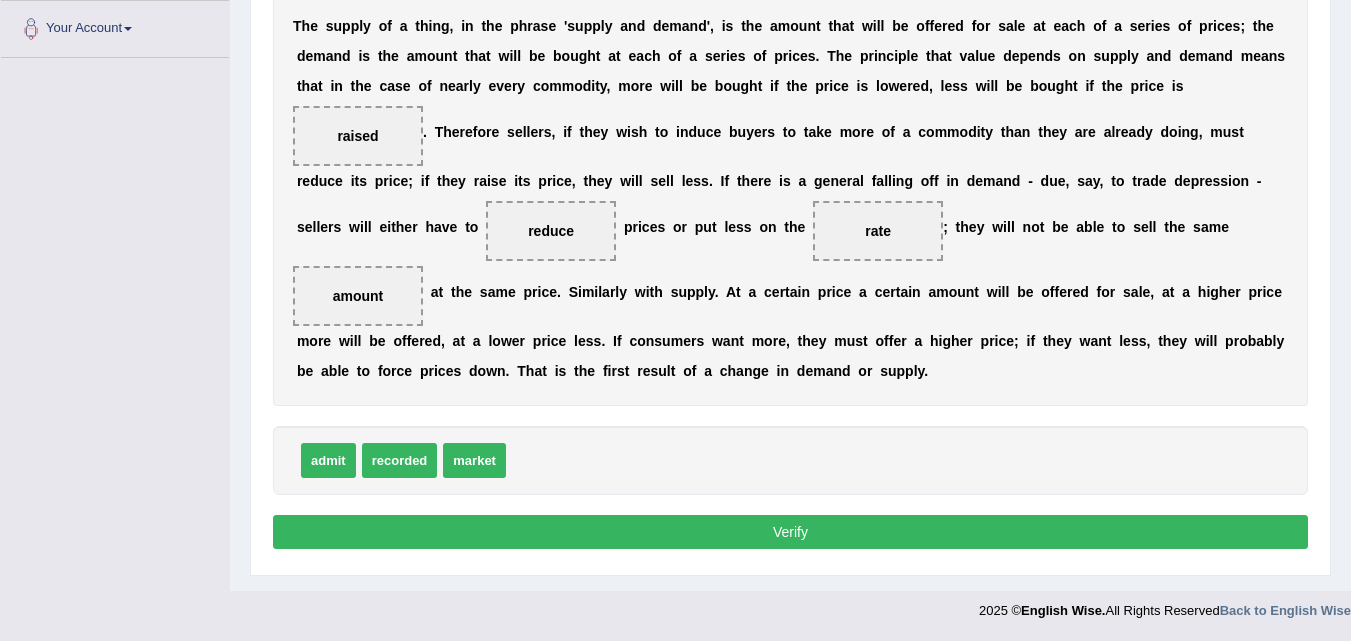 click on "Verify" at bounding box center (790, 532) 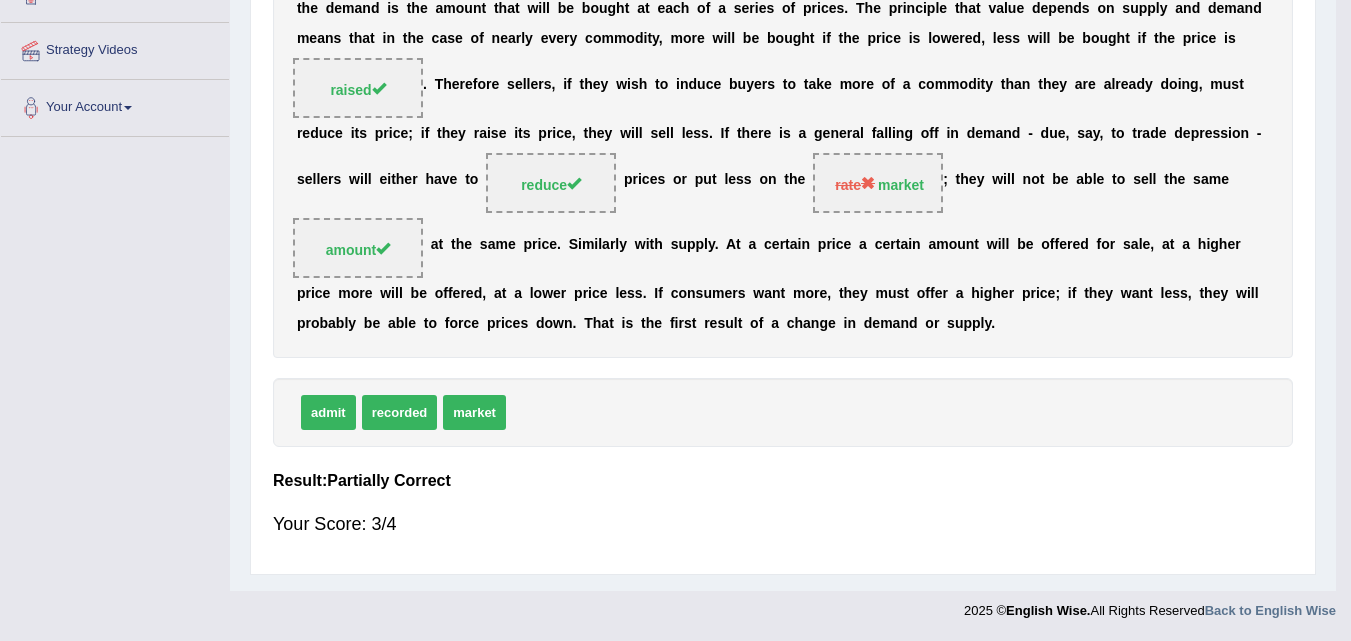 scroll, scrollTop: 409, scrollLeft: 0, axis: vertical 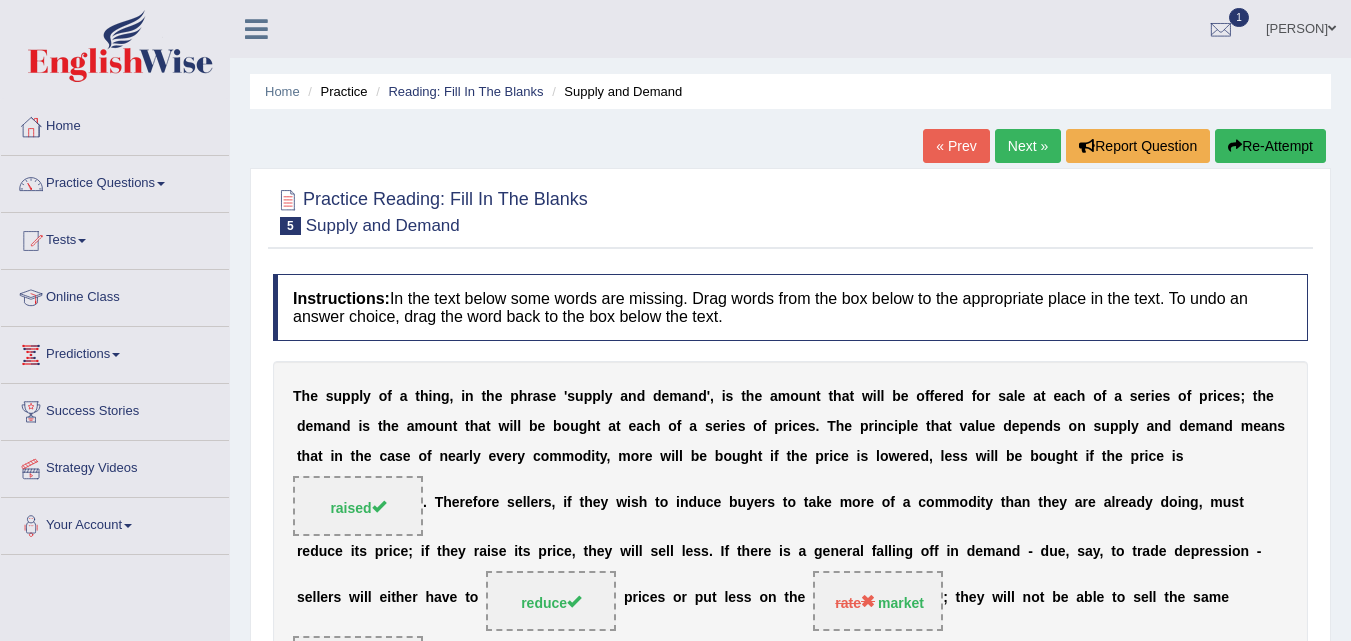 click on "Next »" at bounding box center [1028, 146] 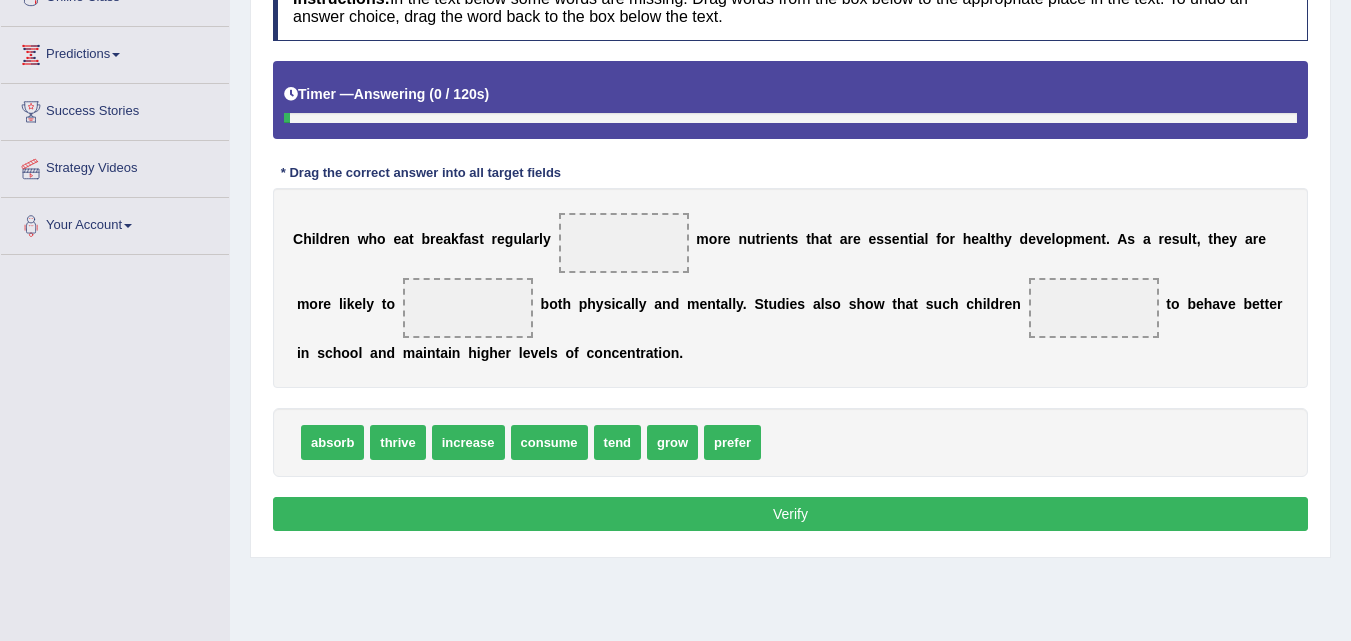 scroll, scrollTop: 300, scrollLeft: 0, axis: vertical 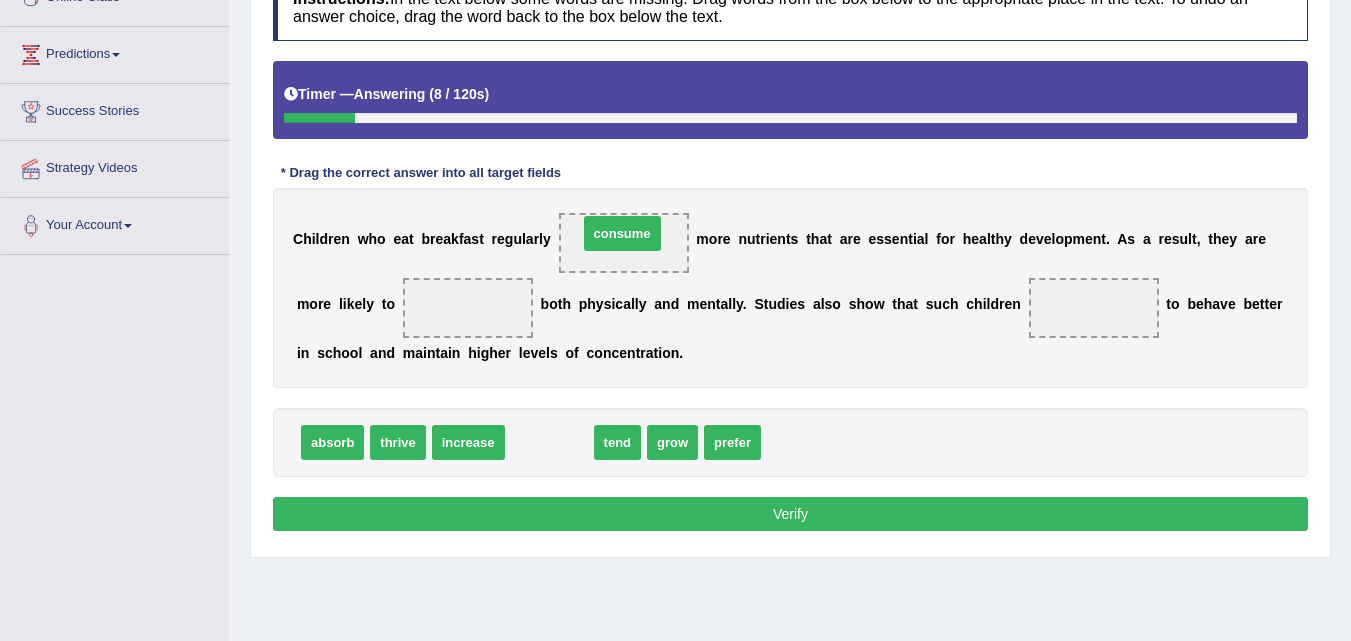 drag, startPoint x: 549, startPoint y: 453, endPoint x: 622, endPoint y: 244, distance: 221.38202 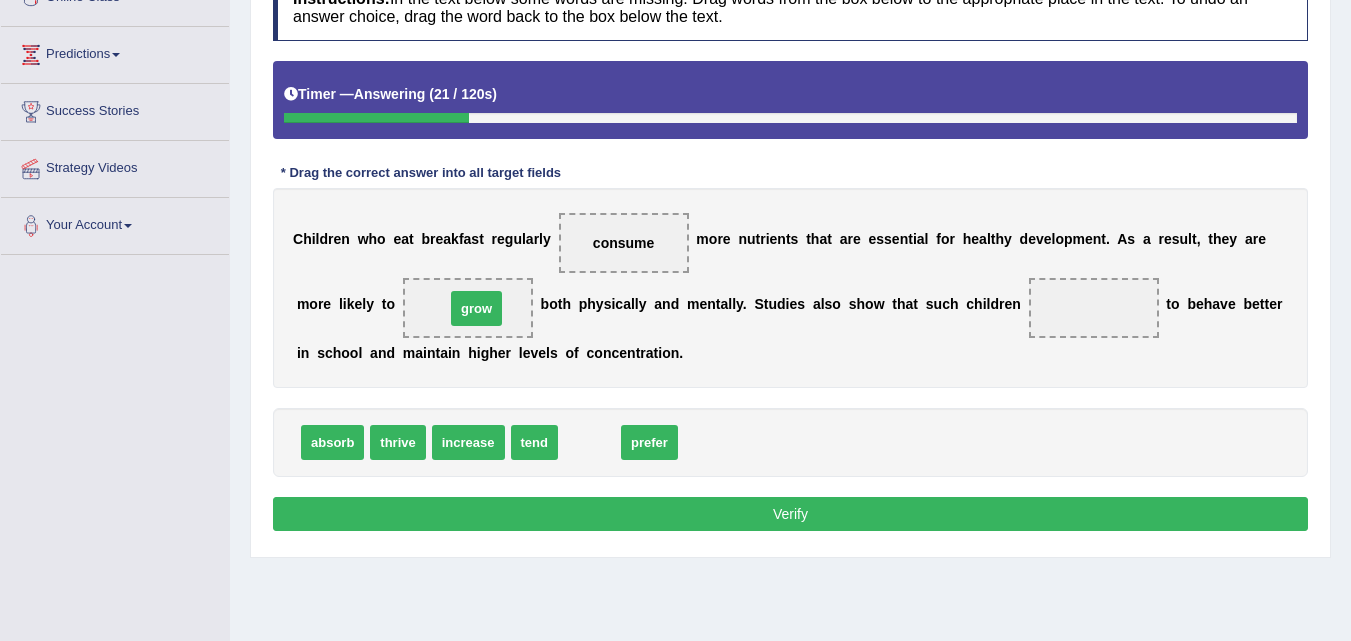 drag, startPoint x: 601, startPoint y: 442, endPoint x: 487, endPoint y: 309, distance: 175.17134 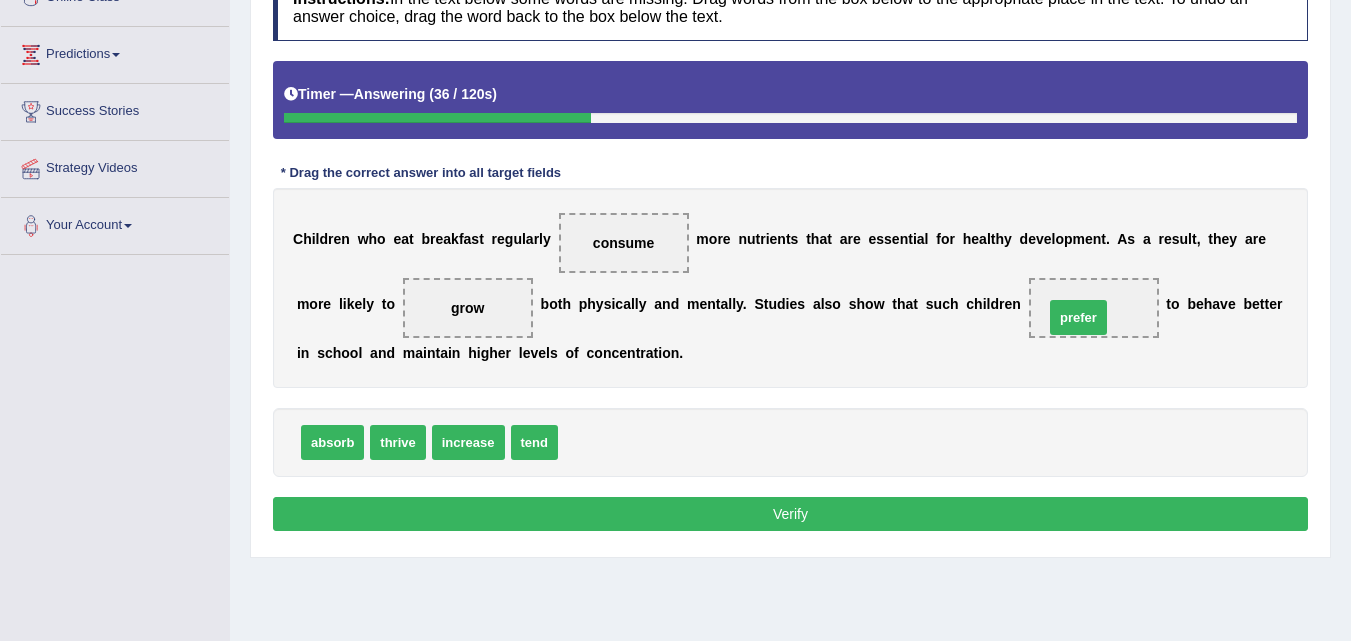 drag, startPoint x: 590, startPoint y: 450, endPoint x: 1076, endPoint y: 325, distance: 501.8177 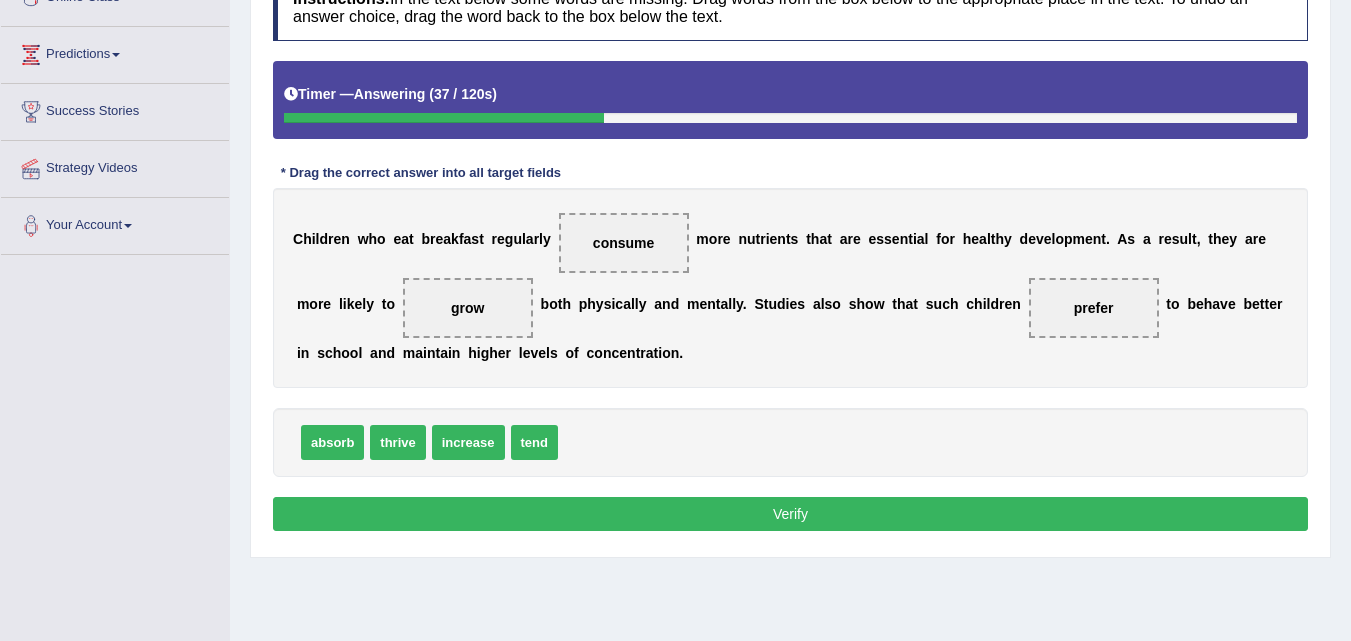 click on "Verify" at bounding box center [790, 514] 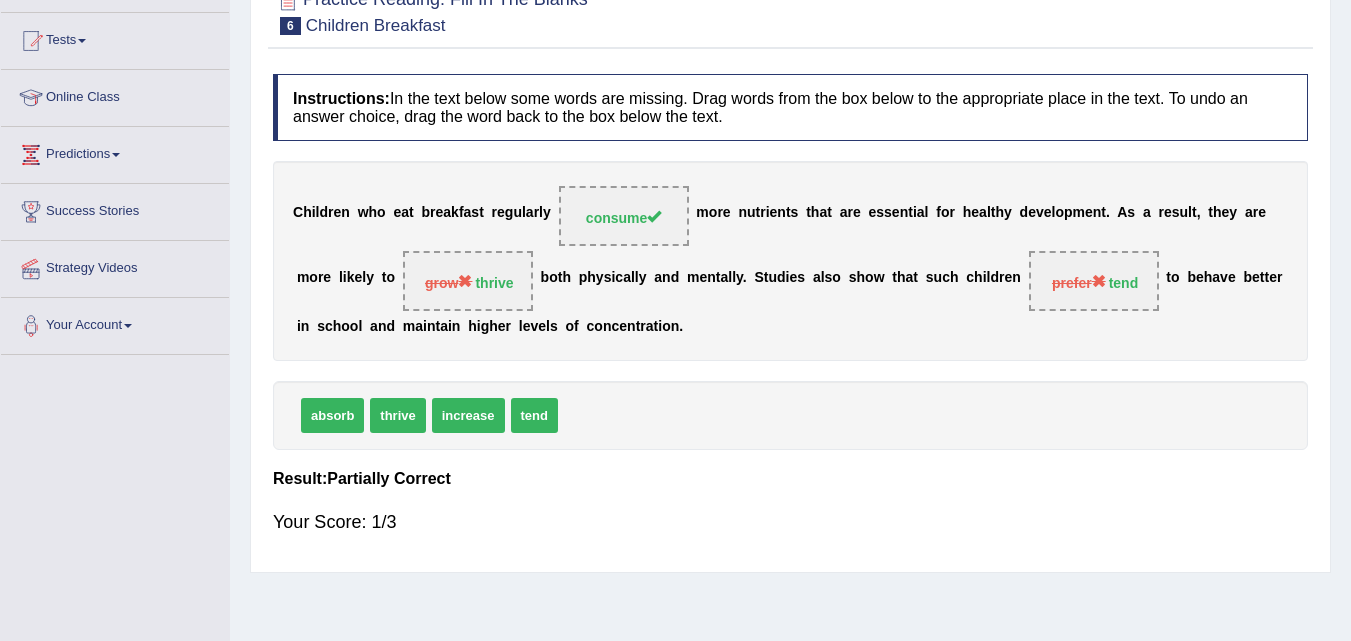scroll, scrollTop: 100, scrollLeft: 0, axis: vertical 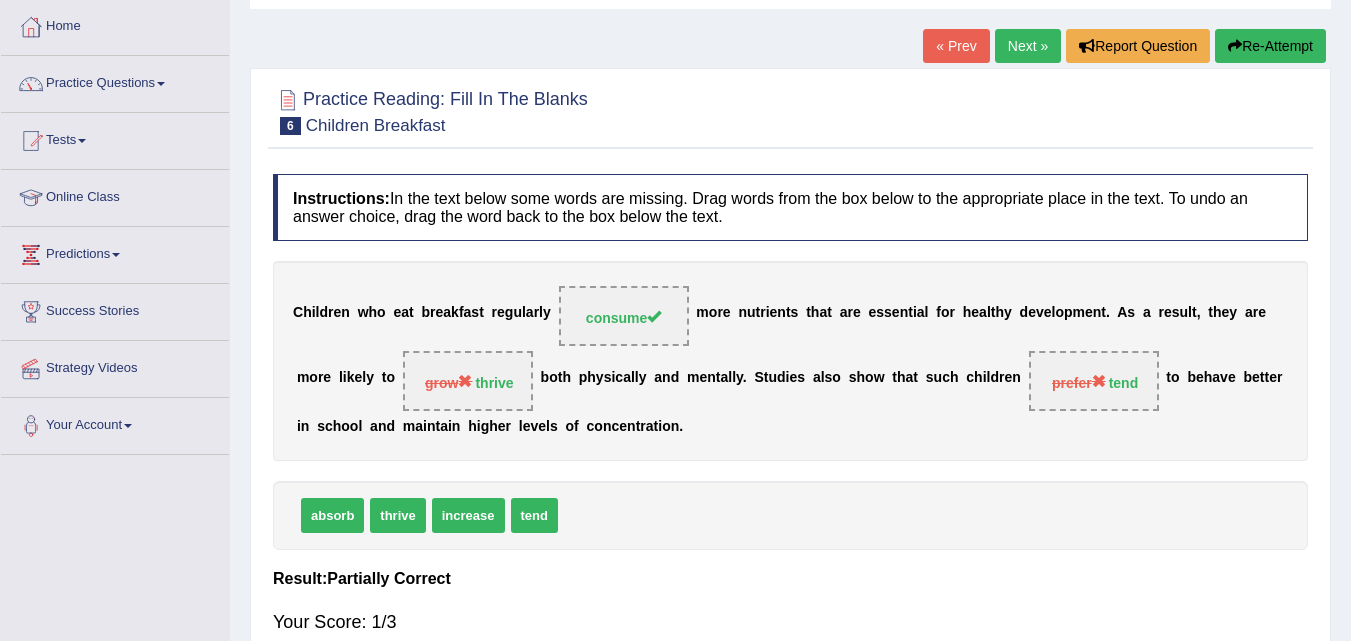 click on "Re-Attempt" at bounding box center [1270, 46] 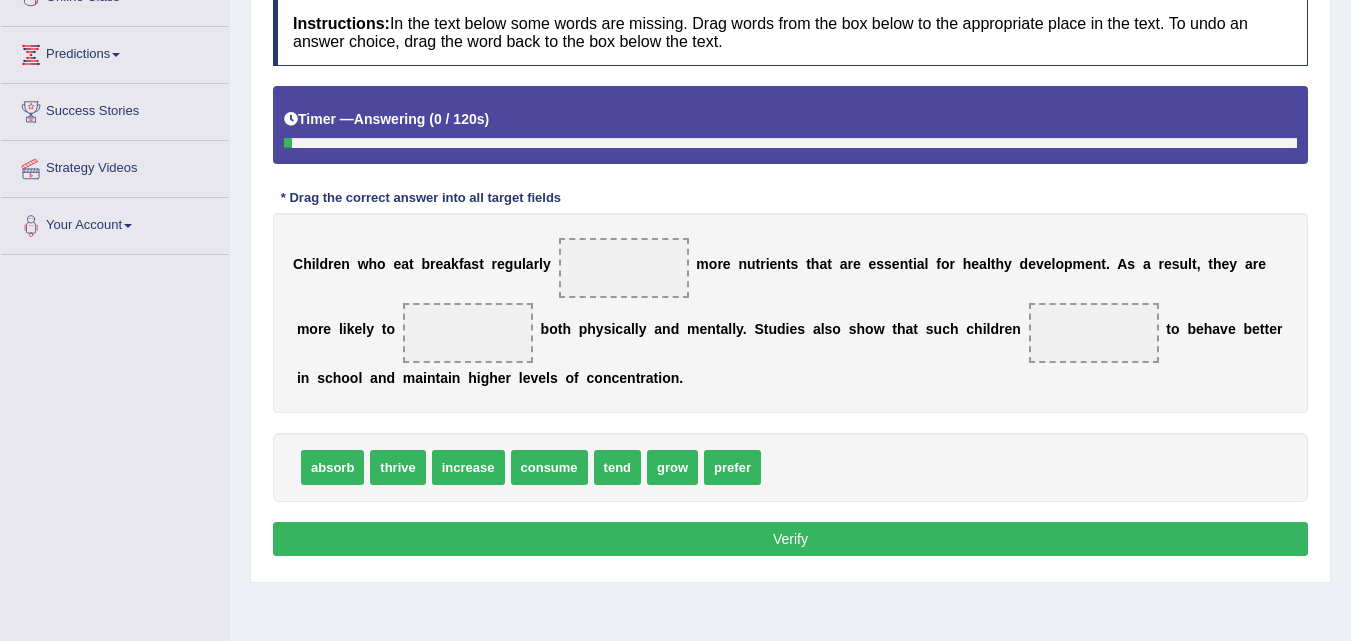 scroll, scrollTop: 300, scrollLeft: 0, axis: vertical 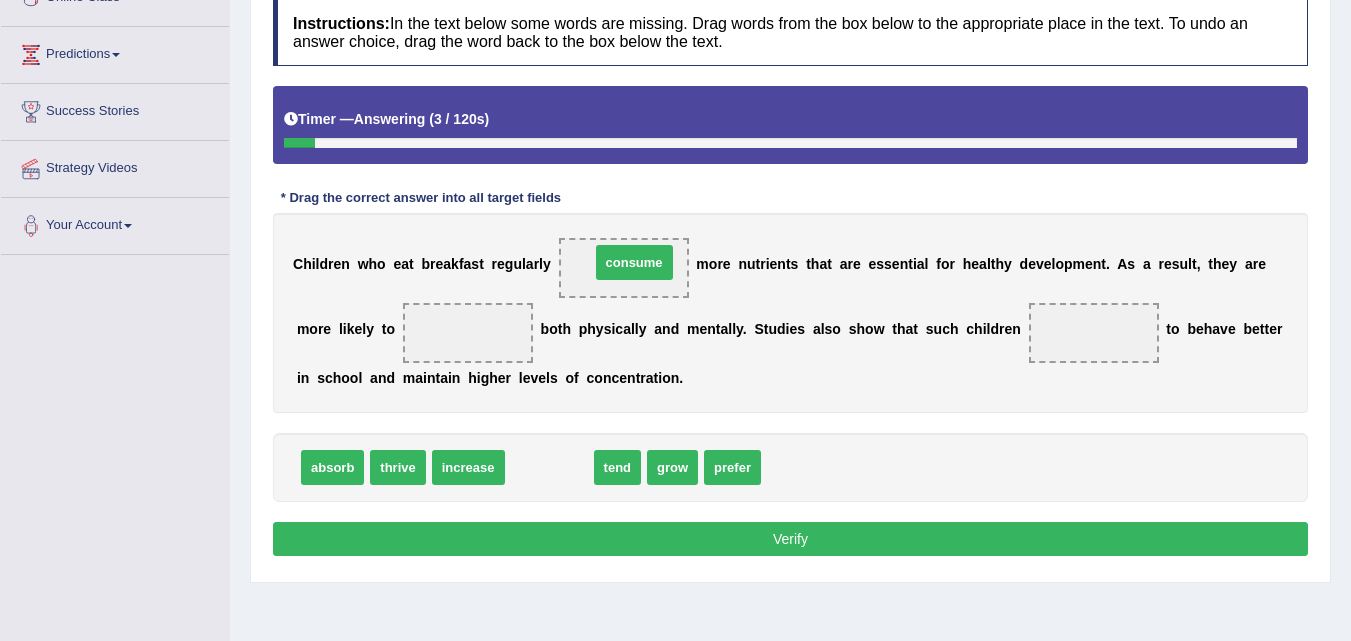 drag, startPoint x: 545, startPoint y: 466, endPoint x: 625, endPoint y: 261, distance: 220.05681 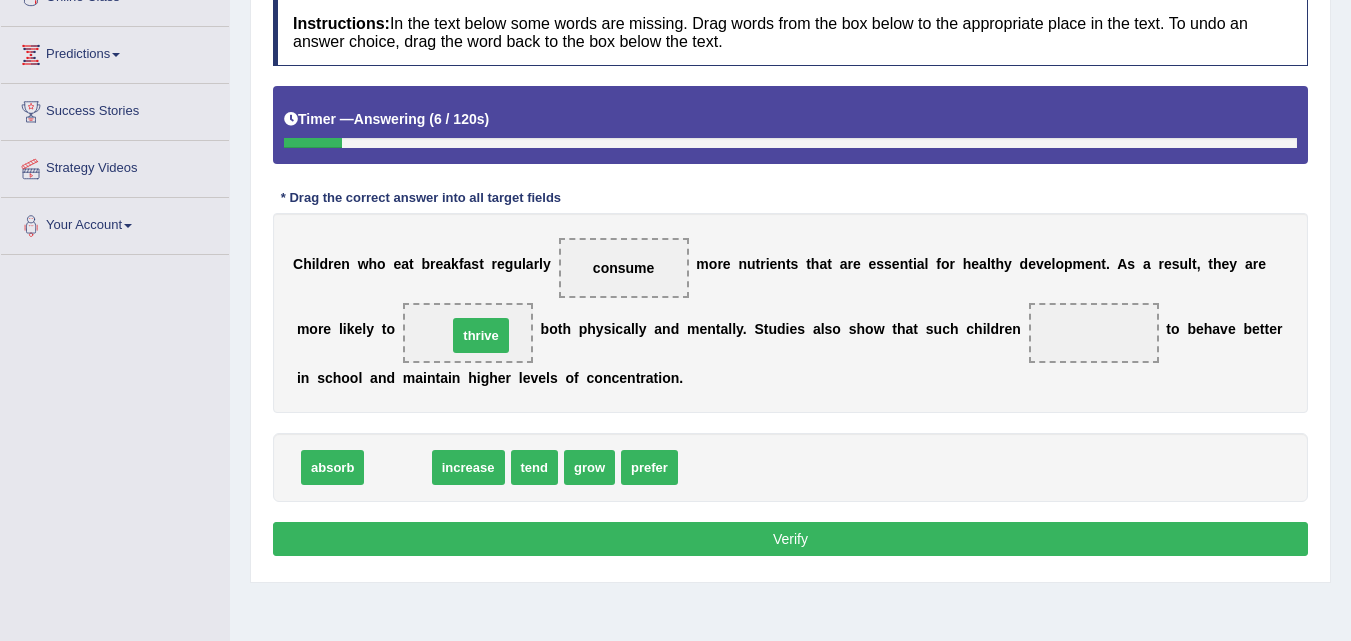 drag, startPoint x: 396, startPoint y: 469, endPoint x: 480, endPoint y: 336, distance: 157.30544 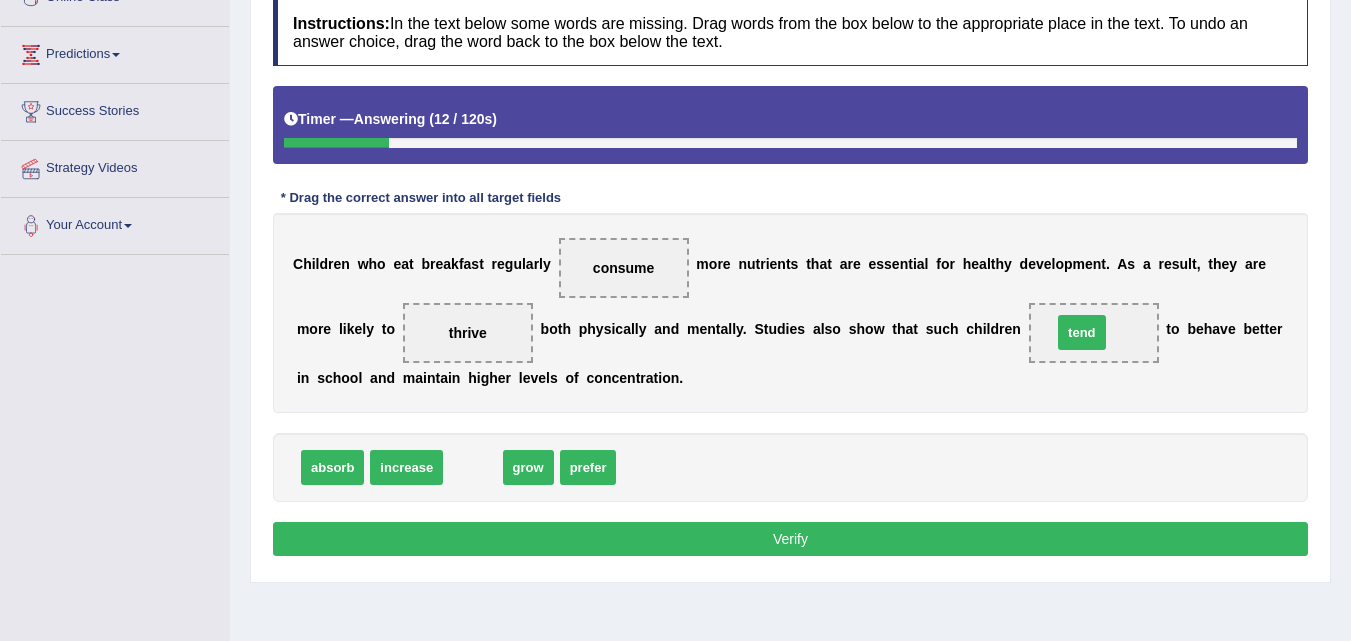 drag, startPoint x: 462, startPoint y: 469, endPoint x: 1071, endPoint y: 334, distance: 623.7836 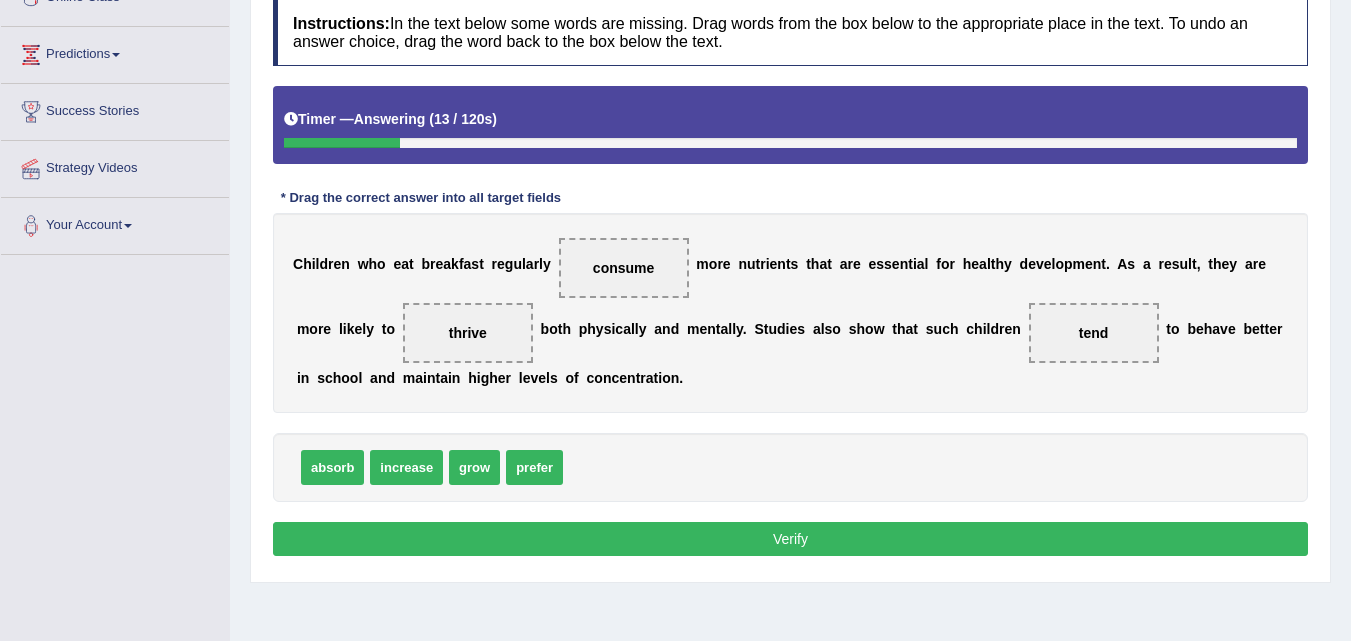 click on "Verify" at bounding box center [790, 539] 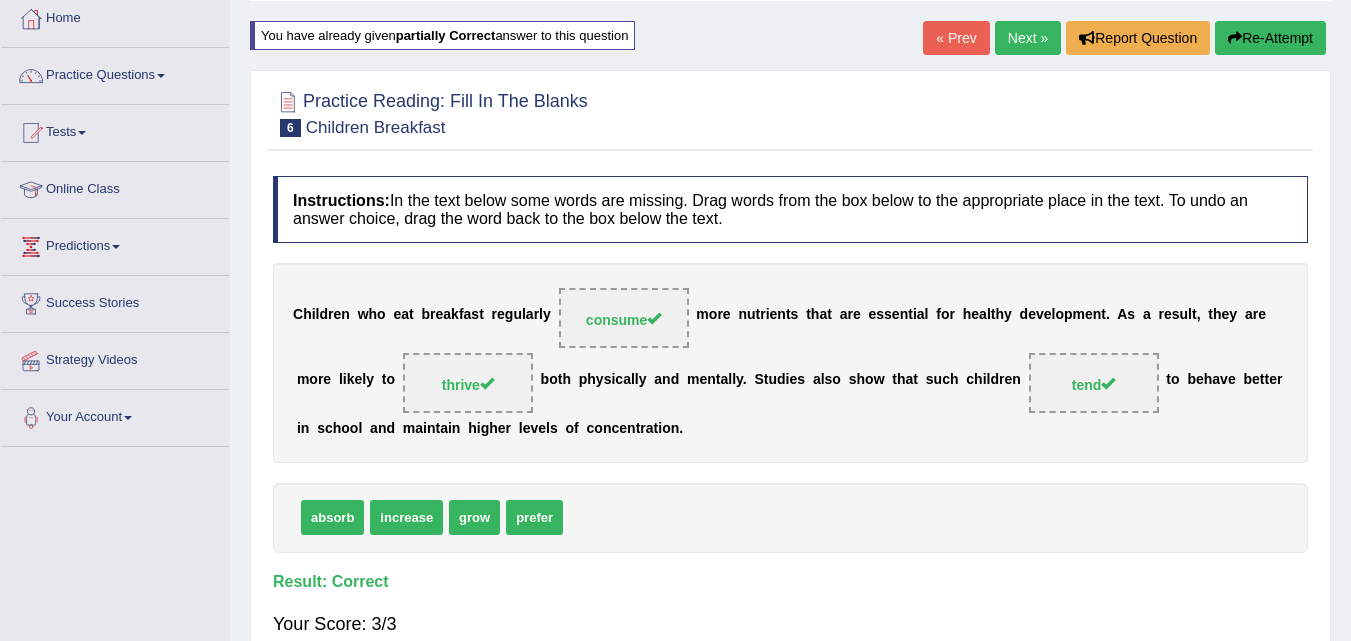 scroll, scrollTop: 100, scrollLeft: 0, axis: vertical 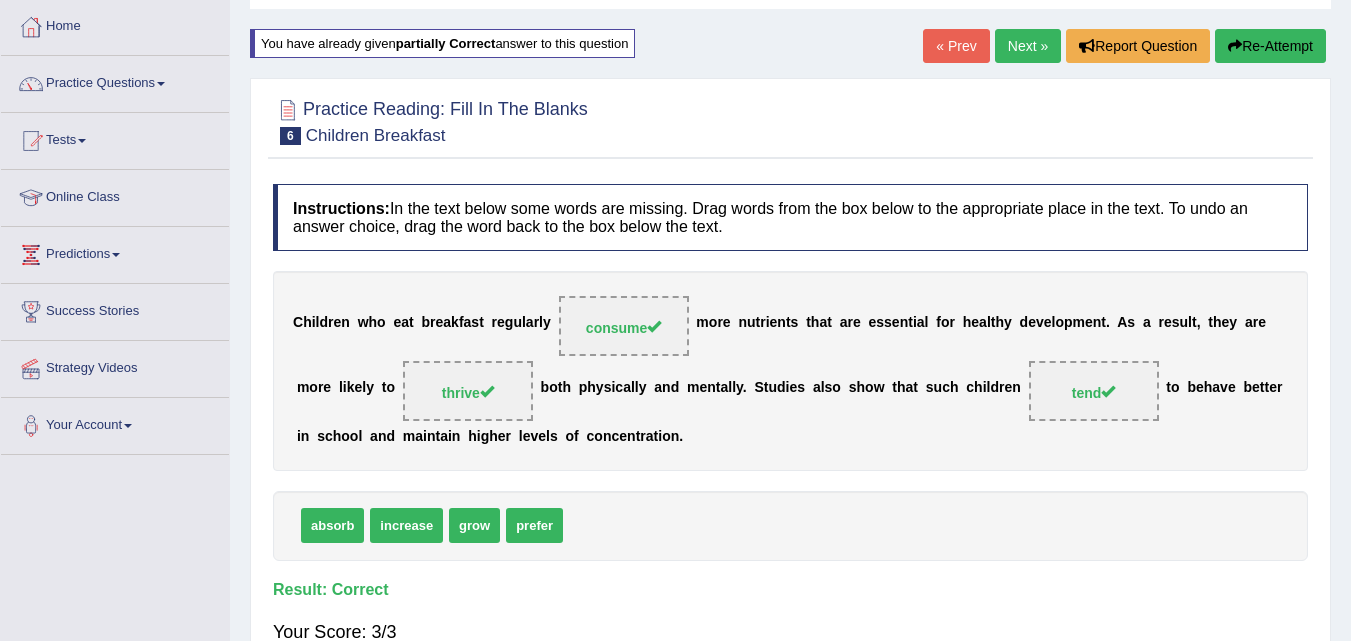 click on "Next »" at bounding box center (1028, 46) 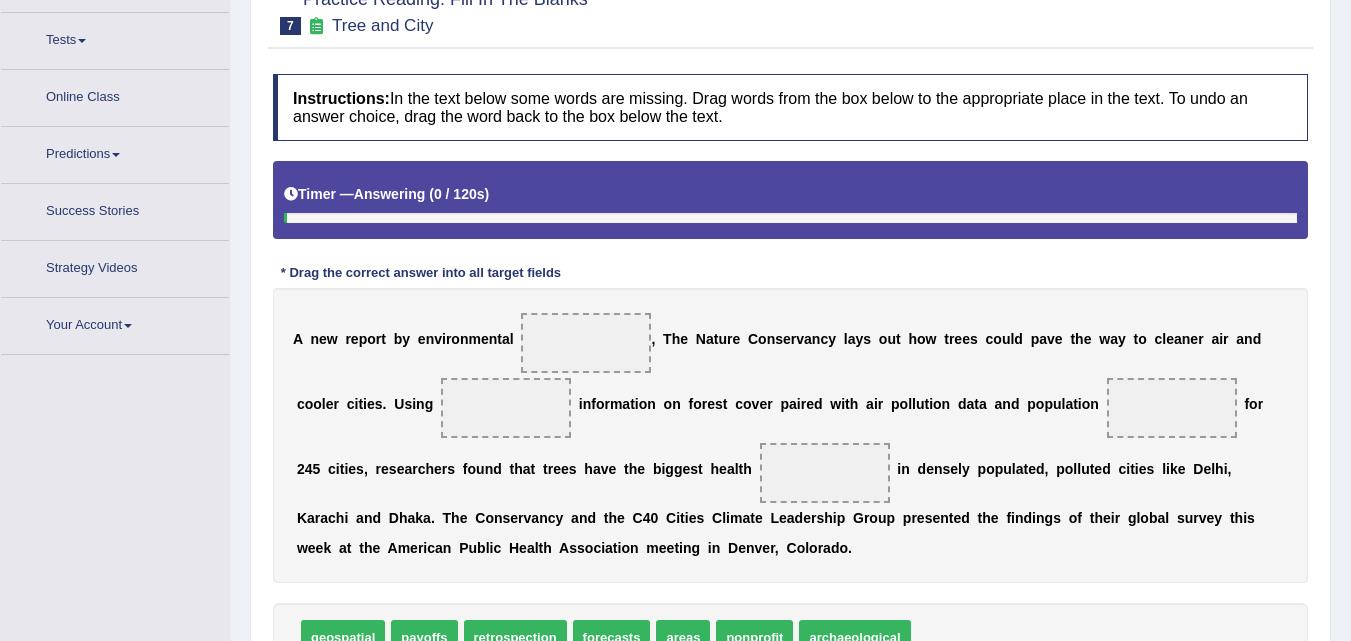 scroll, scrollTop: 200, scrollLeft: 0, axis: vertical 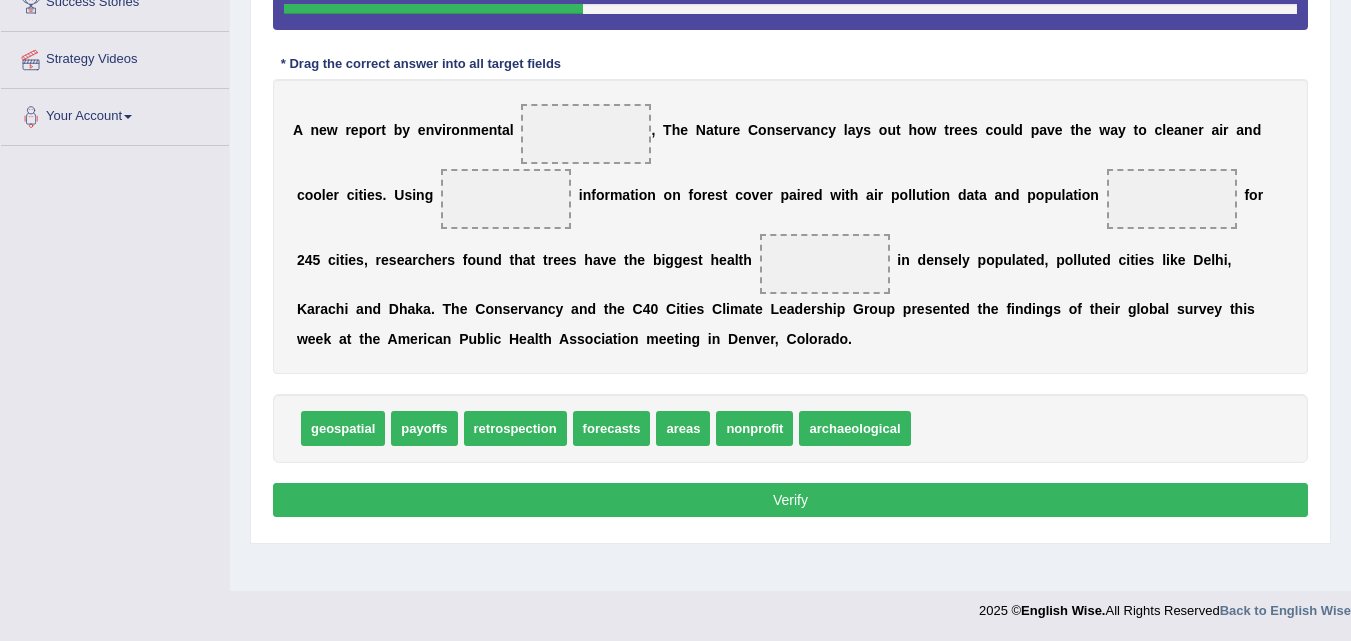 click on "archaeological" at bounding box center (854, 428) 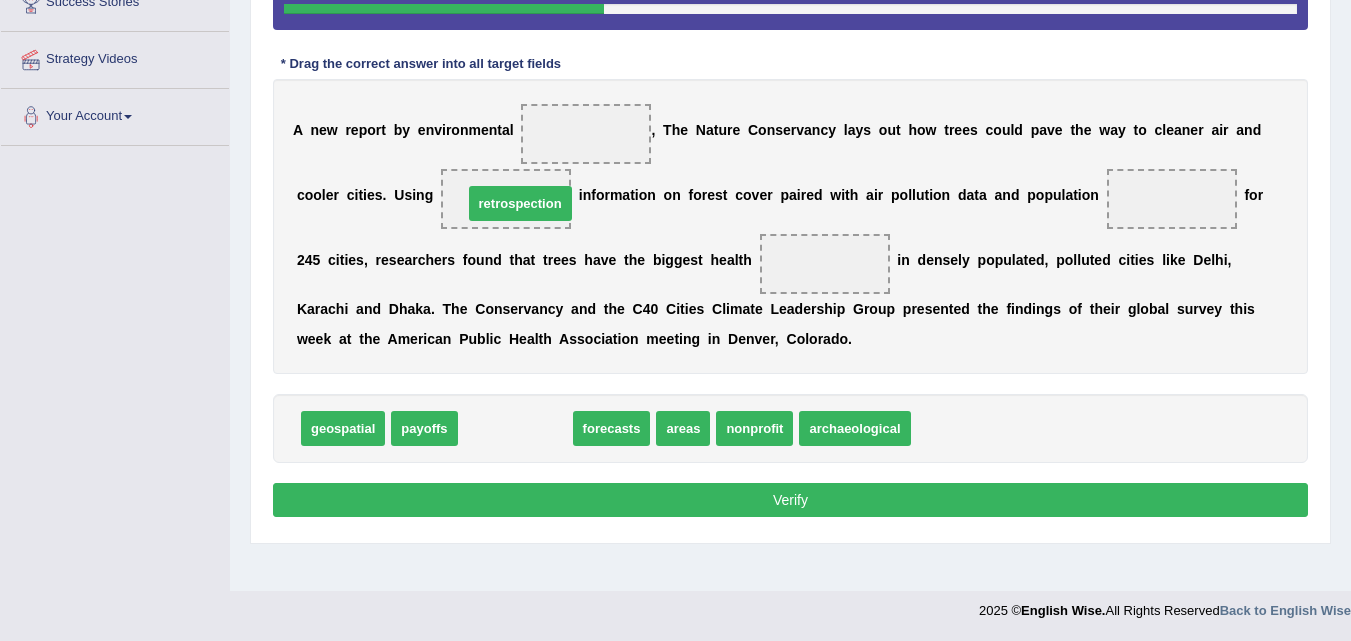 drag, startPoint x: 507, startPoint y: 431, endPoint x: 513, endPoint y: 204, distance: 227.07928 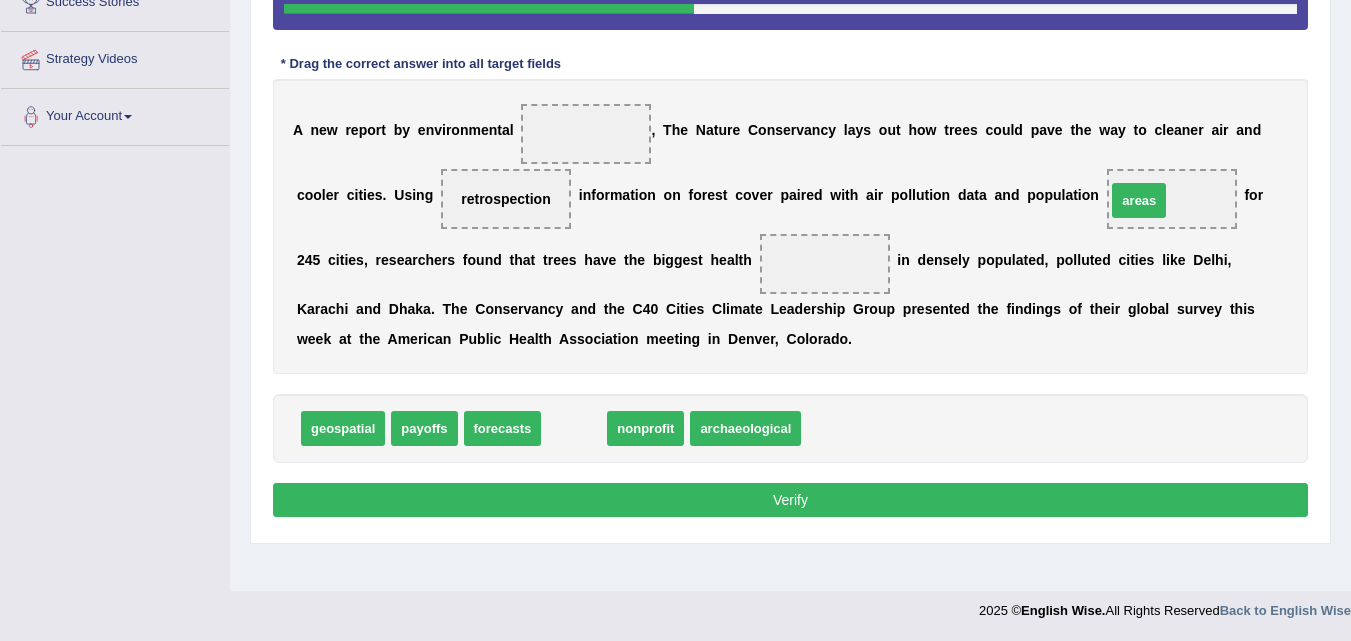 drag, startPoint x: 580, startPoint y: 433, endPoint x: 1145, endPoint y: 205, distance: 609.2692 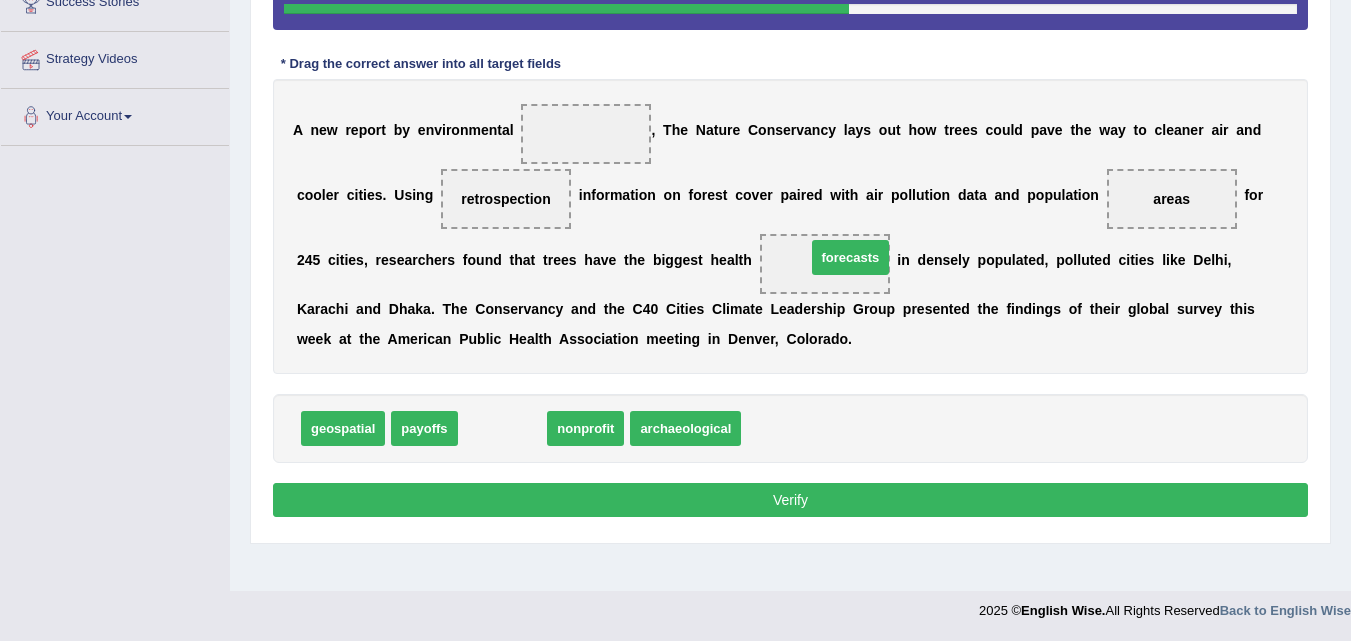 drag, startPoint x: 515, startPoint y: 433, endPoint x: 867, endPoint y: 262, distance: 391.33746 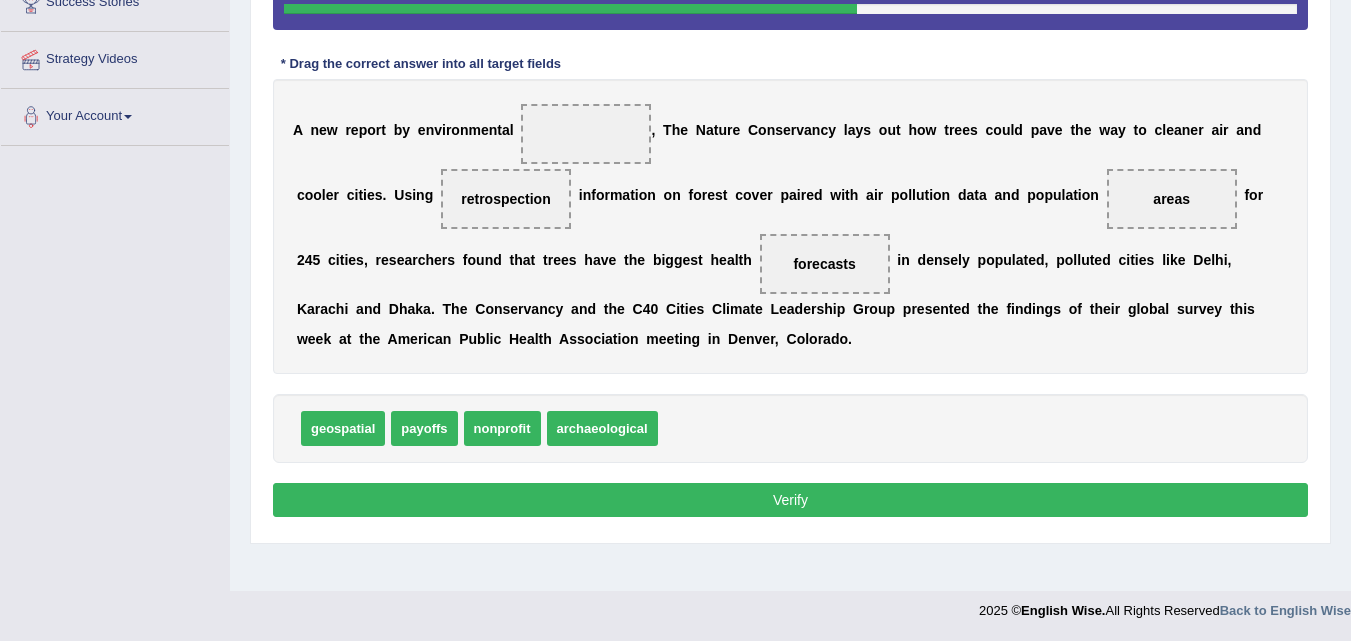 click on "Verify" at bounding box center [790, 500] 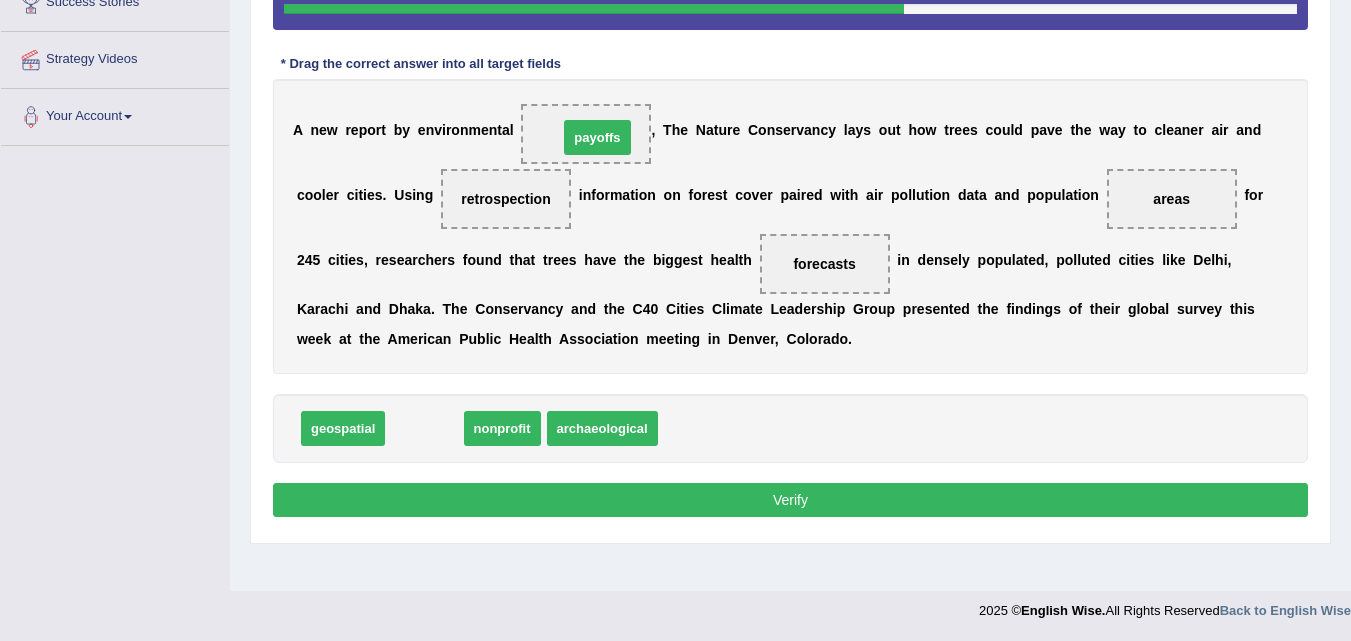 drag, startPoint x: 429, startPoint y: 433, endPoint x: 602, endPoint y: 142, distance: 338.541 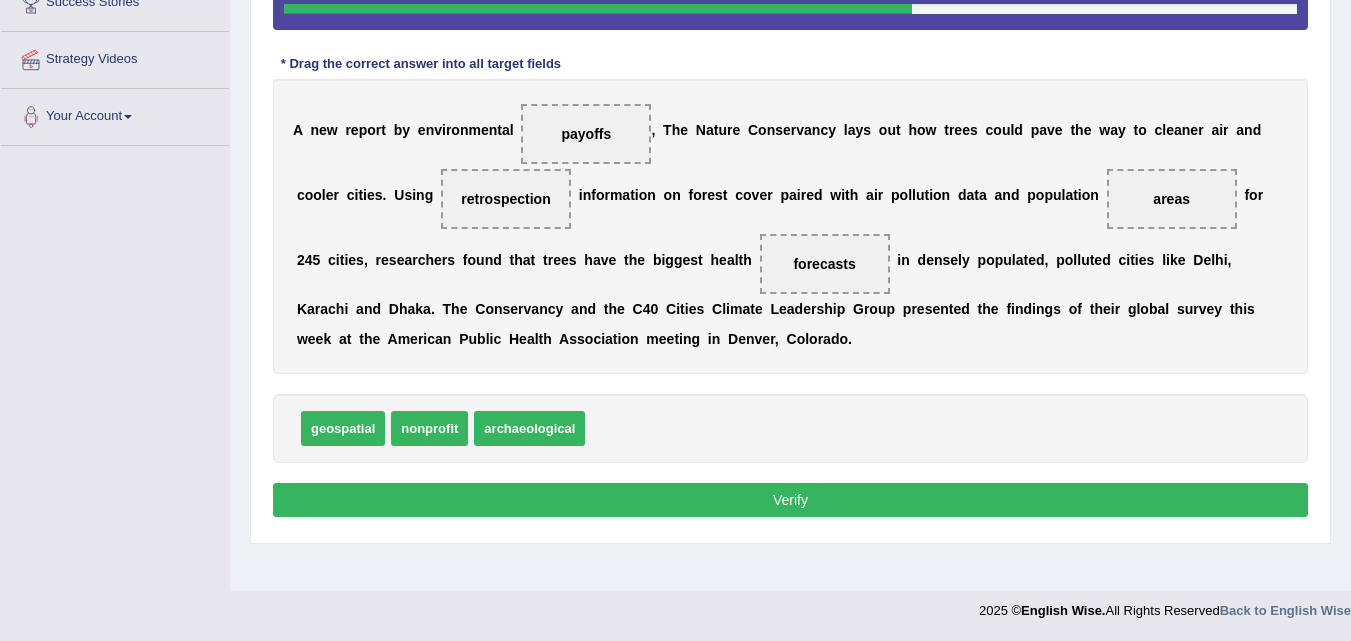 click on "Verify" at bounding box center (790, 500) 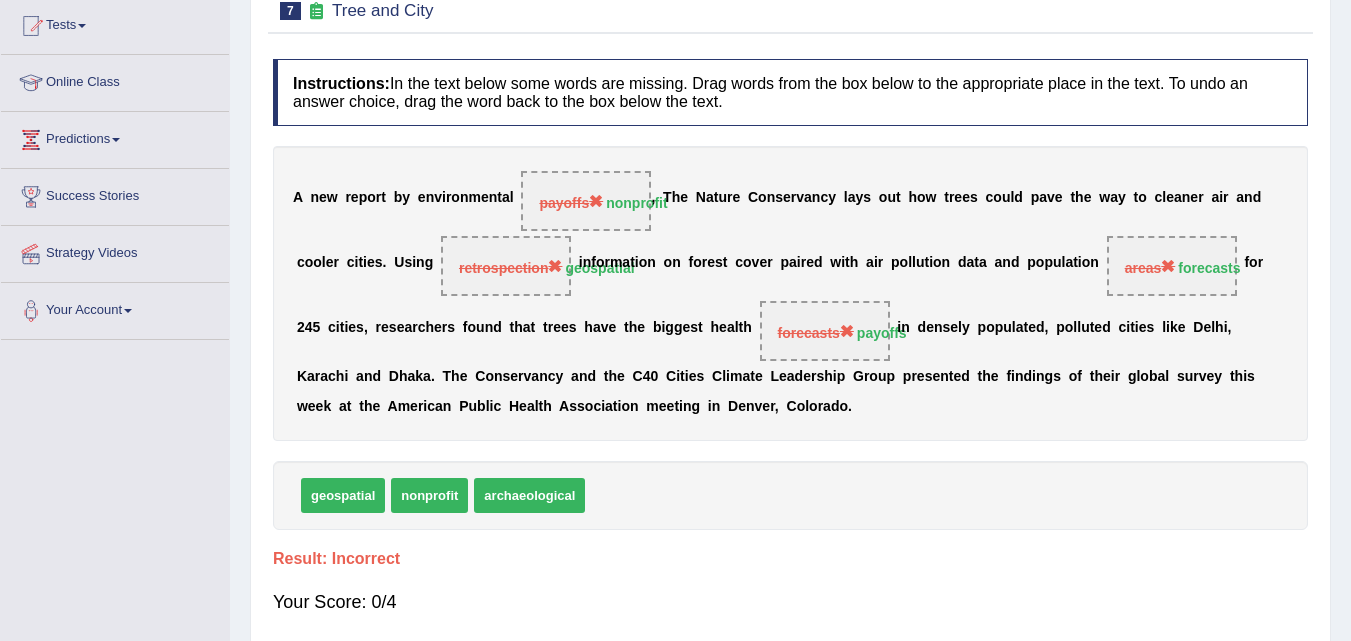 scroll, scrollTop: 209, scrollLeft: 0, axis: vertical 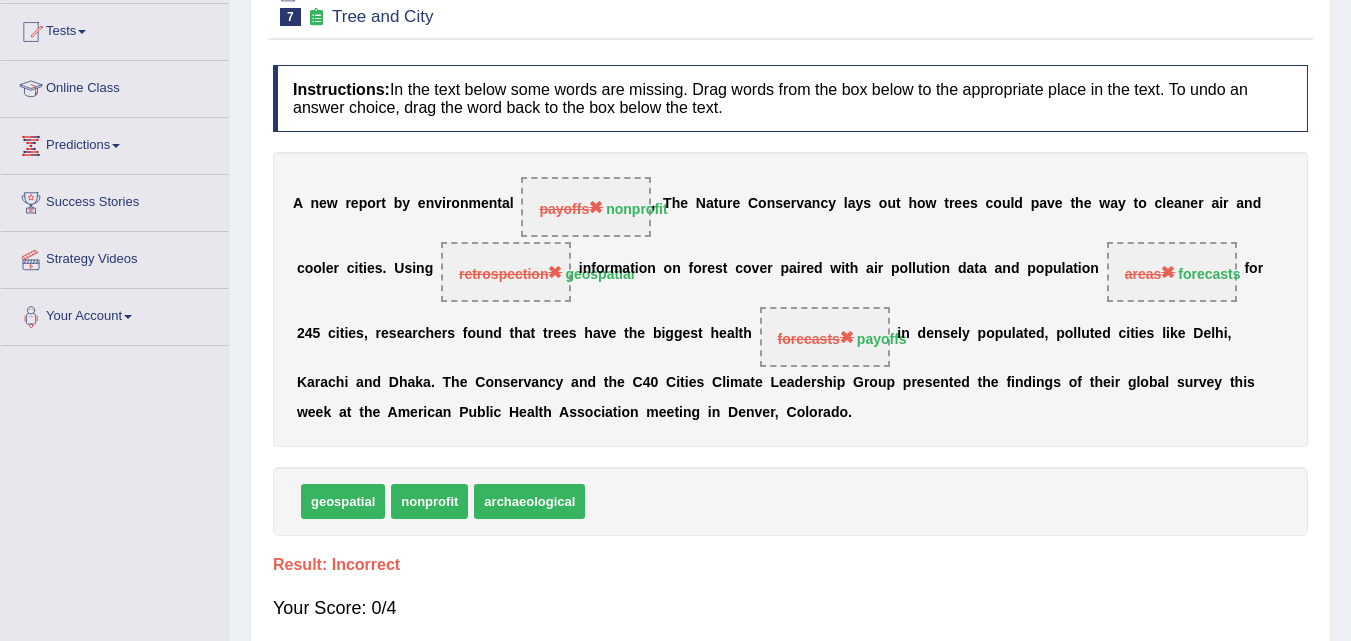 drag, startPoint x: 619, startPoint y: 211, endPoint x: 586, endPoint y: 212, distance: 33.01515 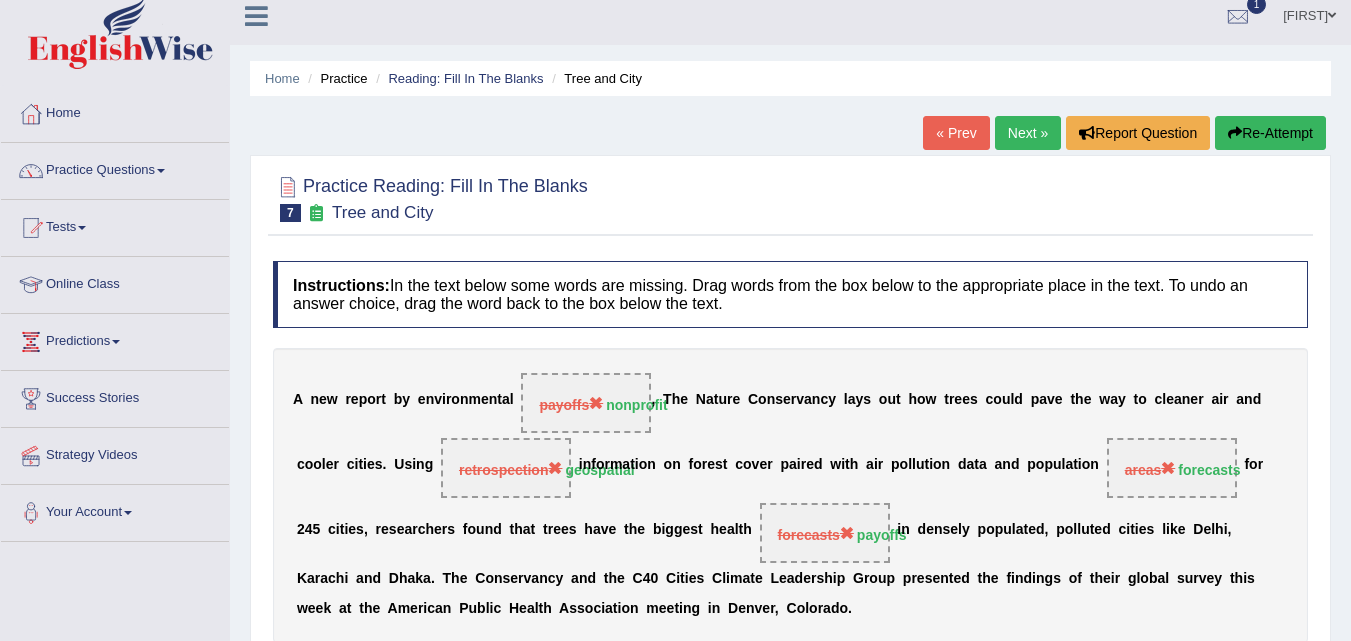 scroll, scrollTop: 0, scrollLeft: 0, axis: both 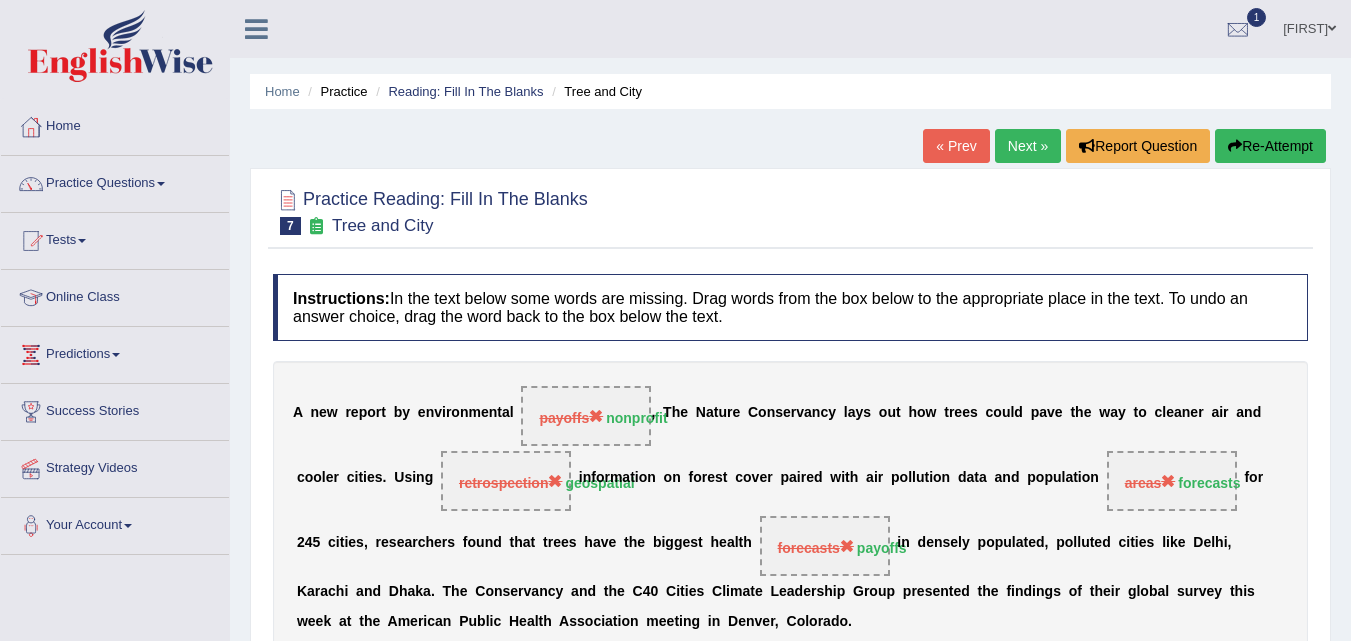 click on "Re-Attempt" at bounding box center [1270, 146] 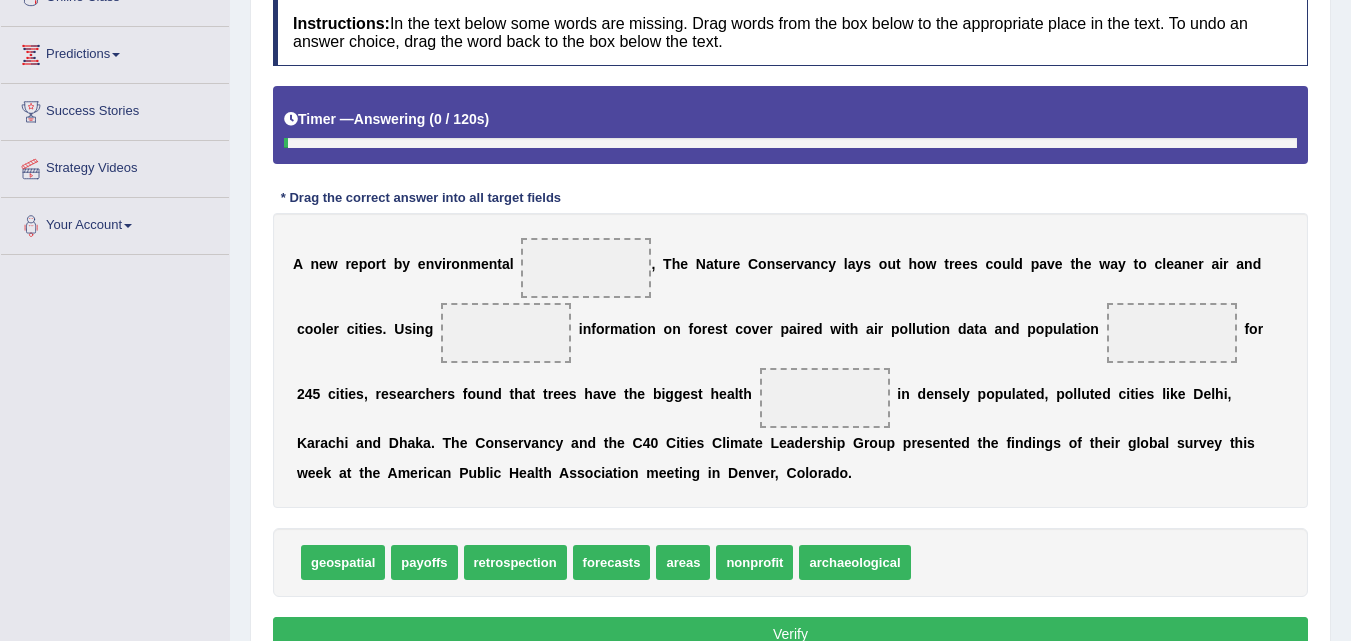 scroll, scrollTop: 0, scrollLeft: 0, axis: both 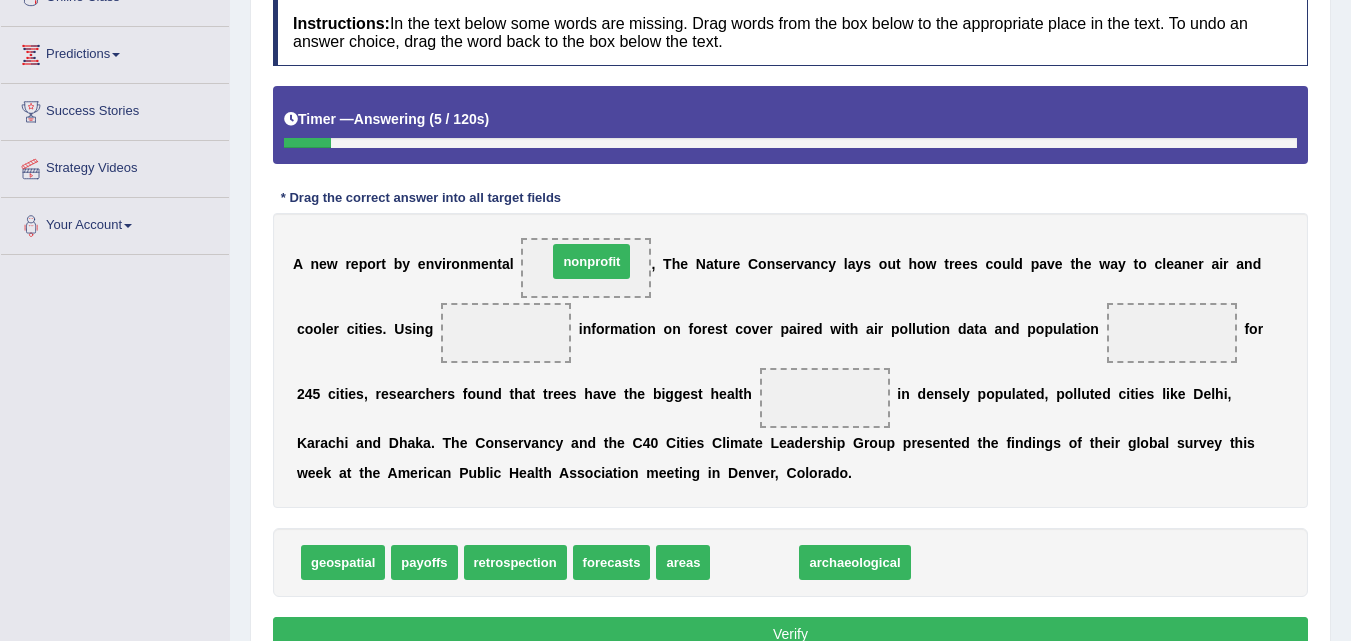 drag, startPoint x: 759, startPoint y: 563, endPoint x: 596, endPoint y: 262, distance: 342.30103 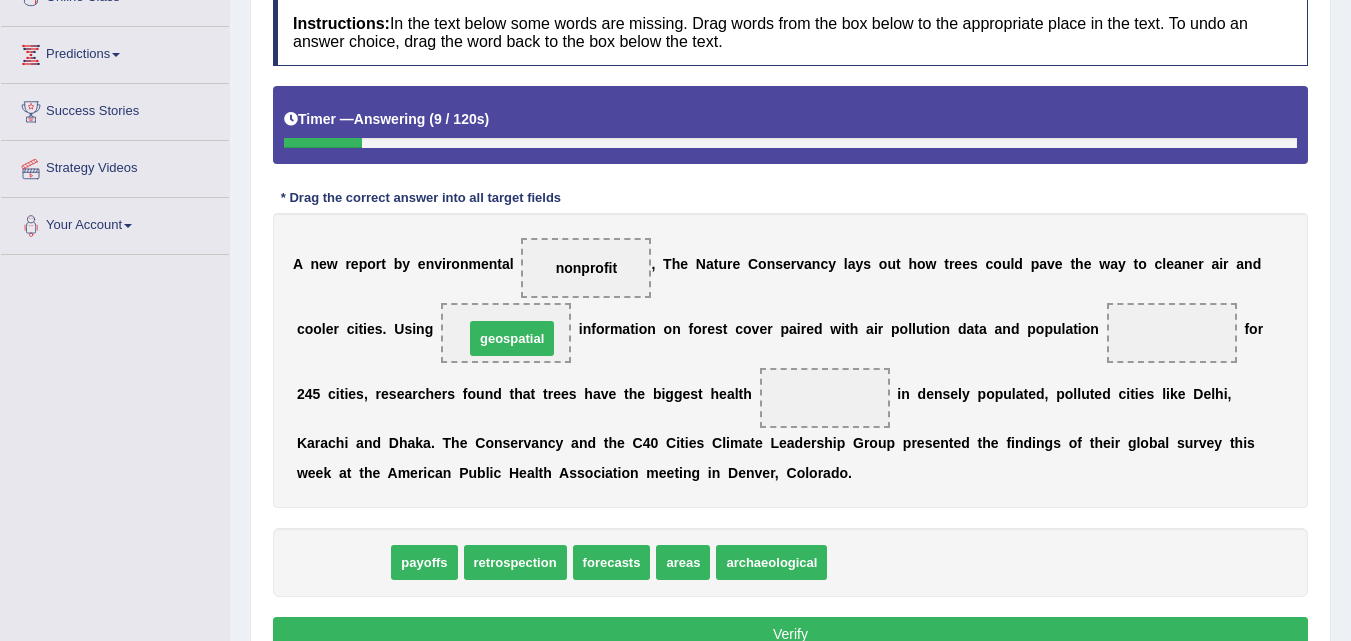 drag, startPoint x: 332, startPoint y: 576, endPoint x: 501, endPoint y: 352, distance: 280.60114 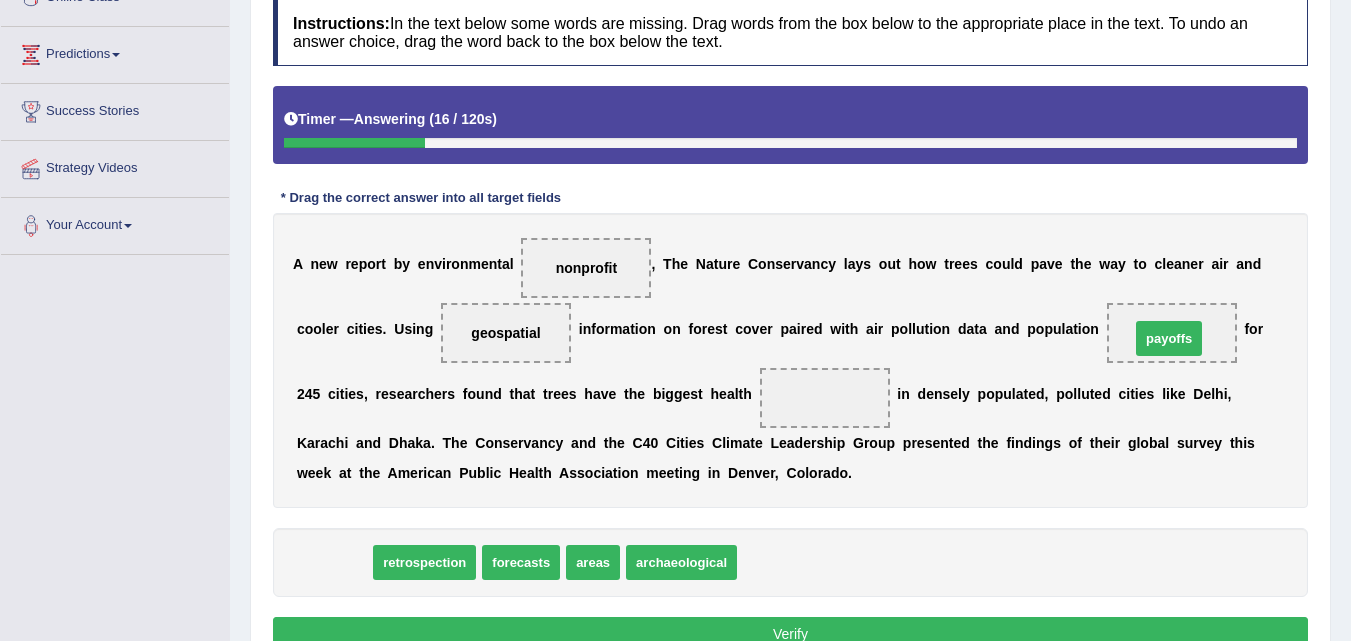drag, startPoint x: 351, startPoint y: 571, endPoint x: 1186, endPoint y: 347, distance: 864.52356 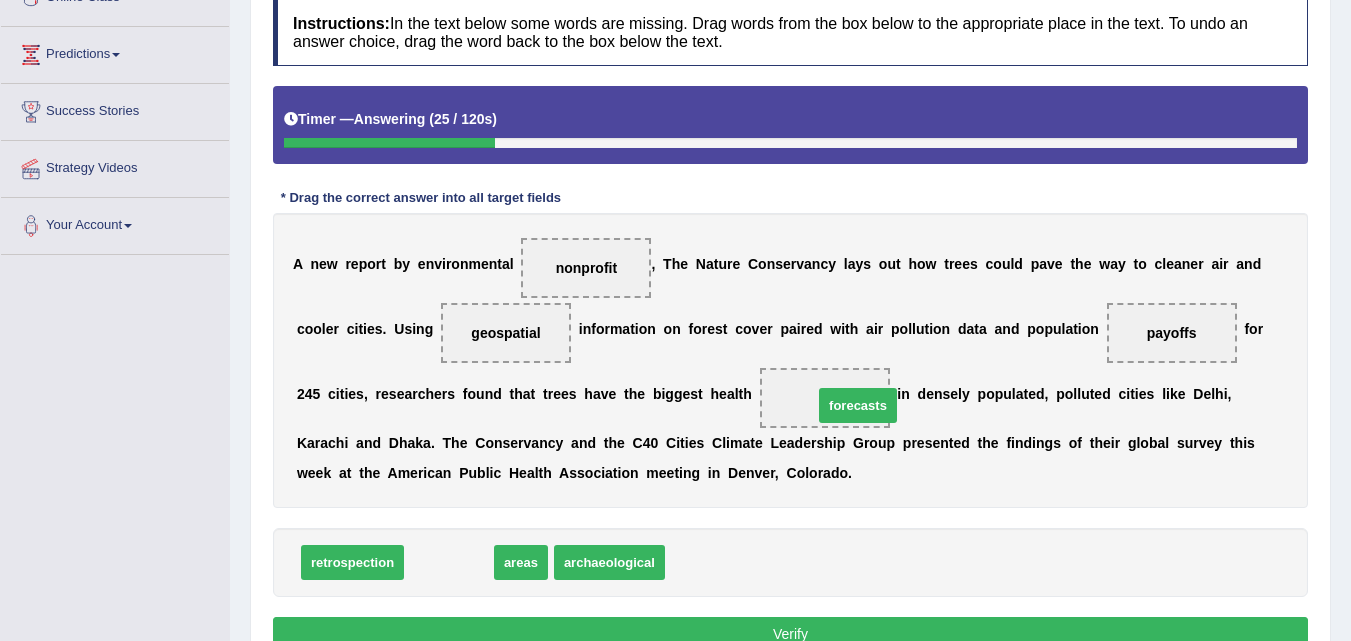 drag, startPoint x: 454, startPoint y: 570, endPoint x: 863, endPoint y: 413, distance: 438.09818 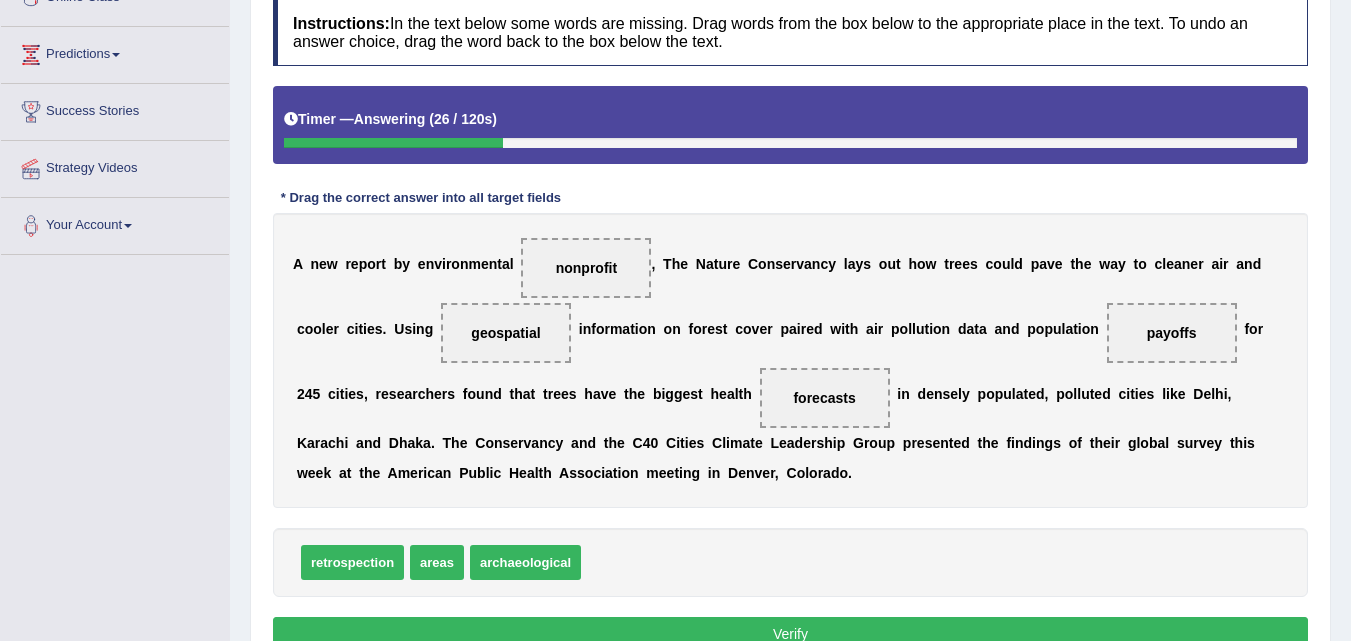 click on "Verify" at bounding box center (790, 634) 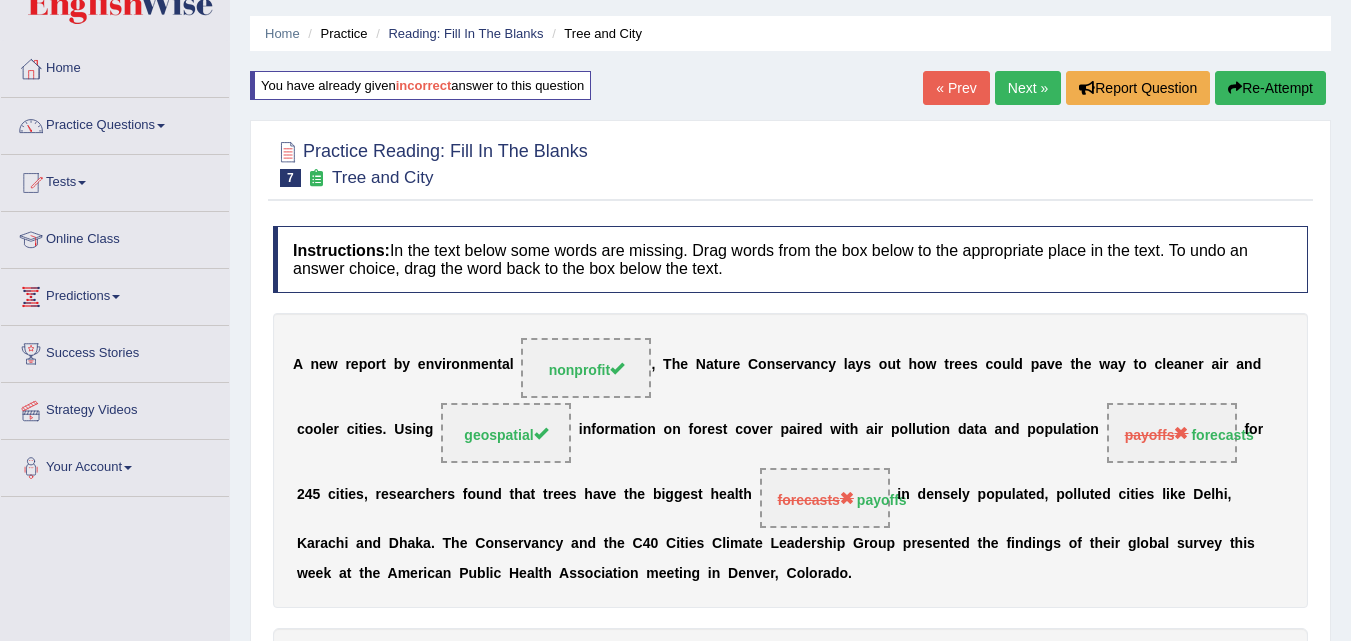 scroll, scrollTop: 0, scrollLeft: 0, axis: both 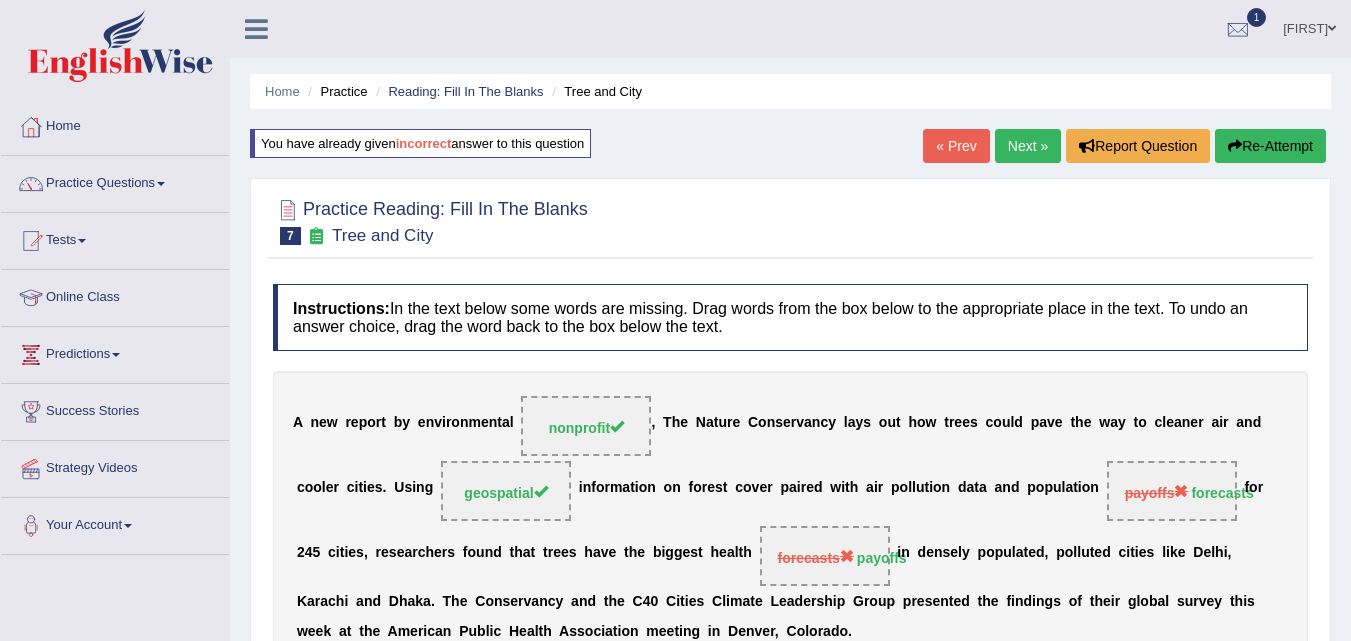 click on "Re-Attempt" at bounding box center [1270, 146] 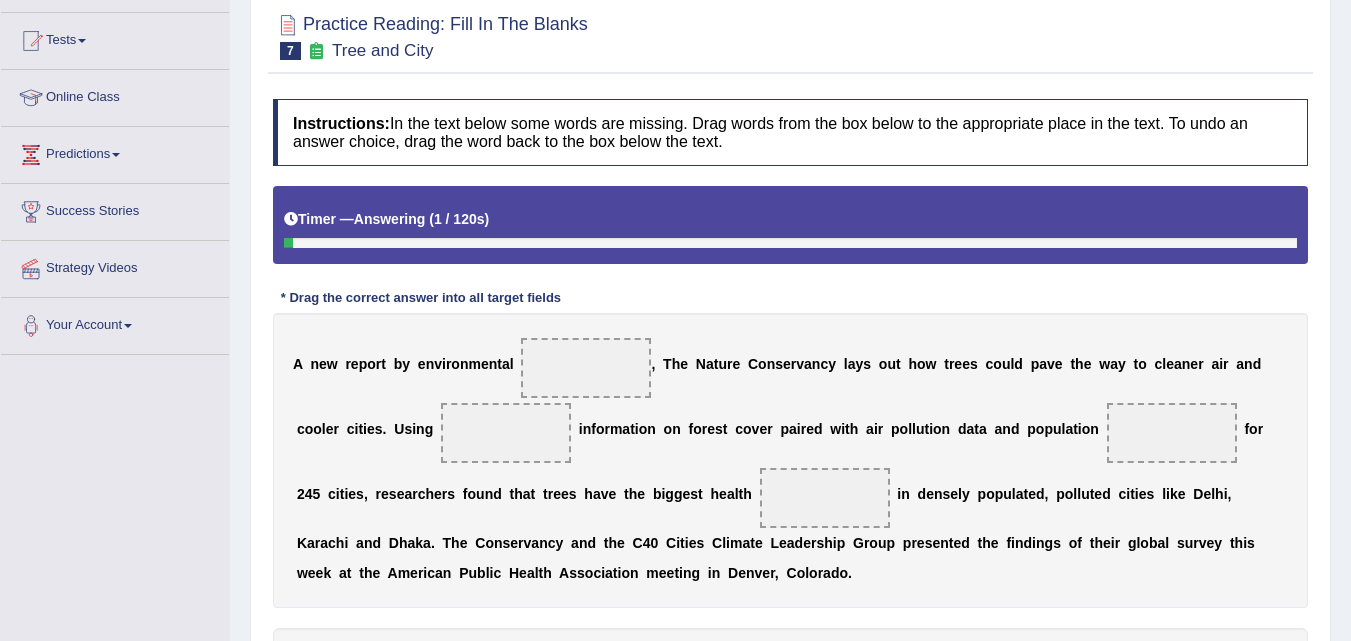 scroll, scrollTop: 200, scrollLeft: 0, axis: vertical 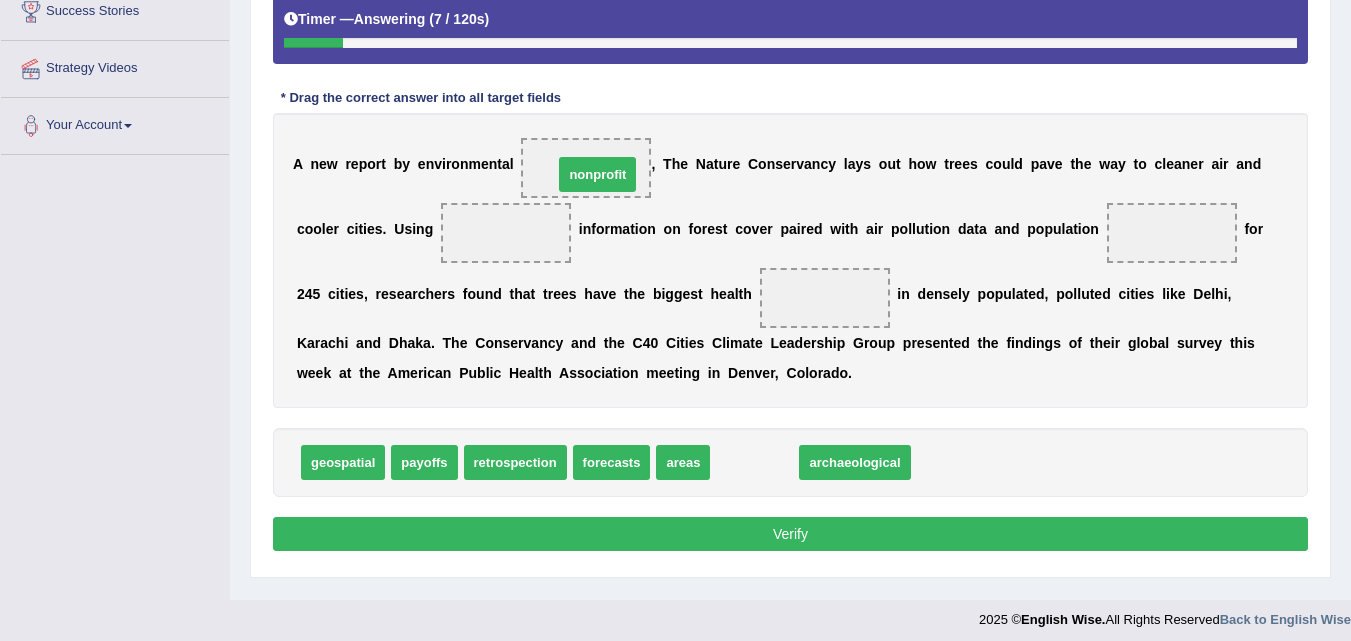 drag, startPoint x: 769, startPoint y: 469, endPoint x: 612, endPoint y: 181, distance: 328.01373 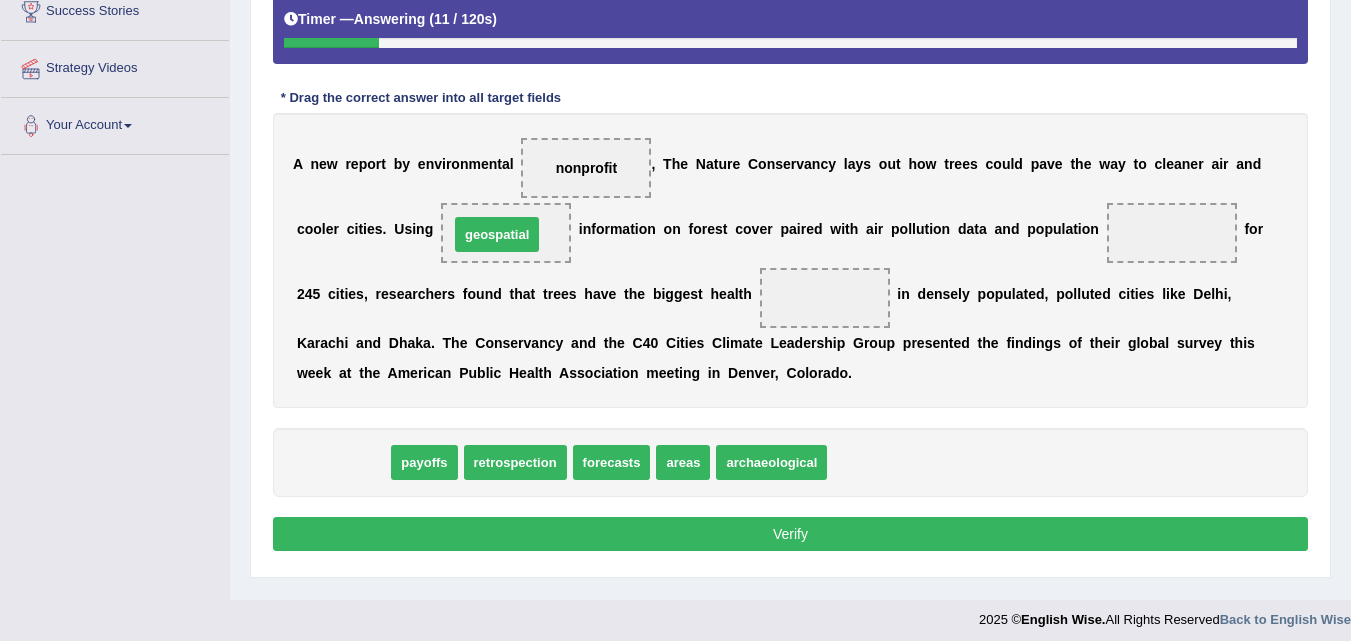 drag, startPoint x: 358, startPoint y: 467, endPoint x: 512, endPoint y: 239, distance: 275.13632 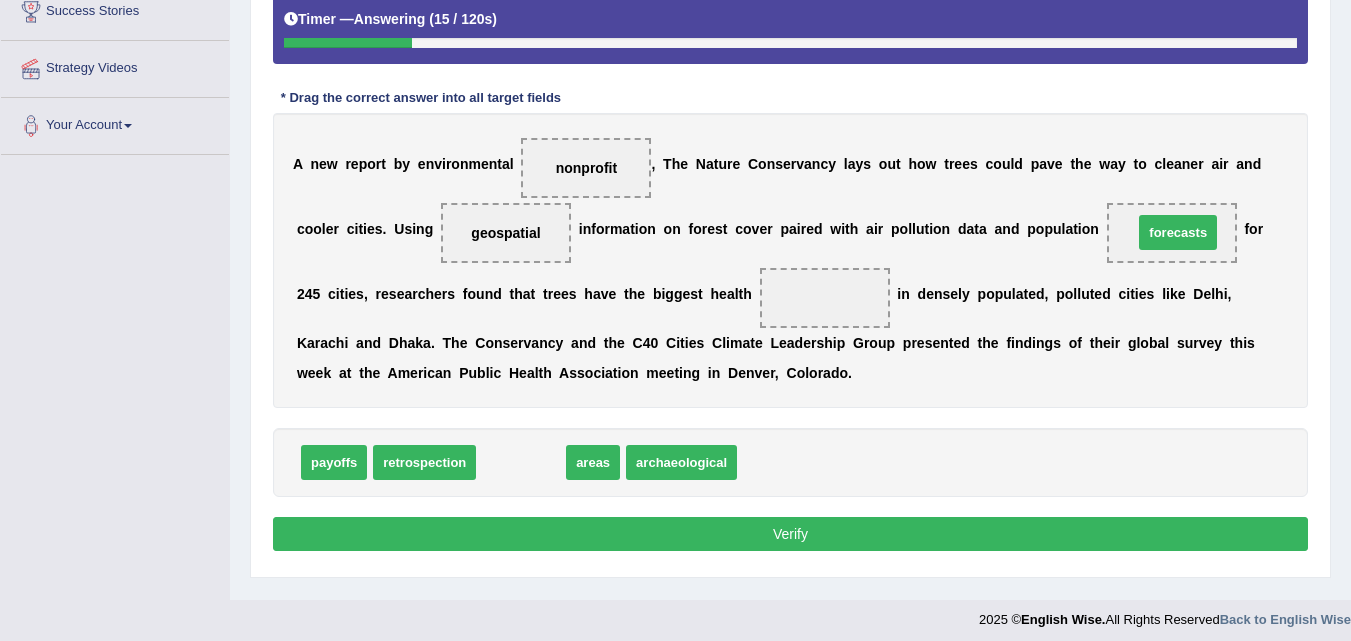drag, startPoint x: 507, startPoint y: 458, endPoint x: 1161, endPoint y: 228, distance: 693.2648 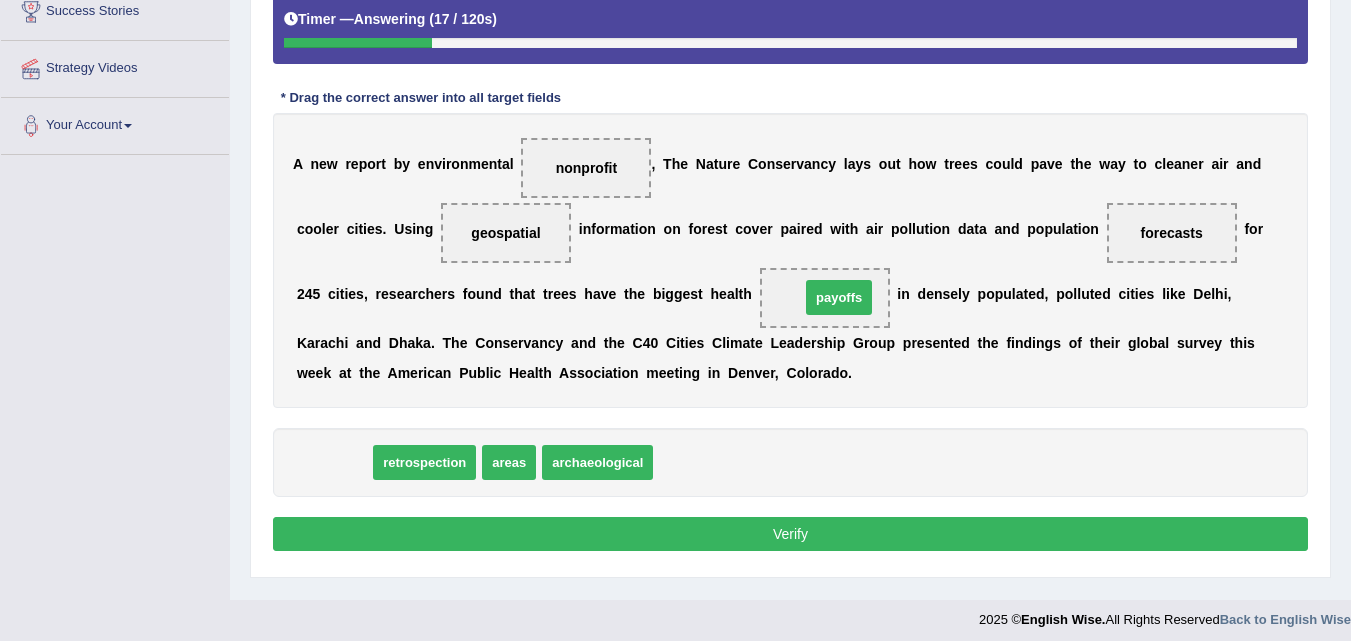 drag, startPoint x: 312, startPoint y: 465, endPoint x: 822, endPoint y: 299, distance: 536.3357 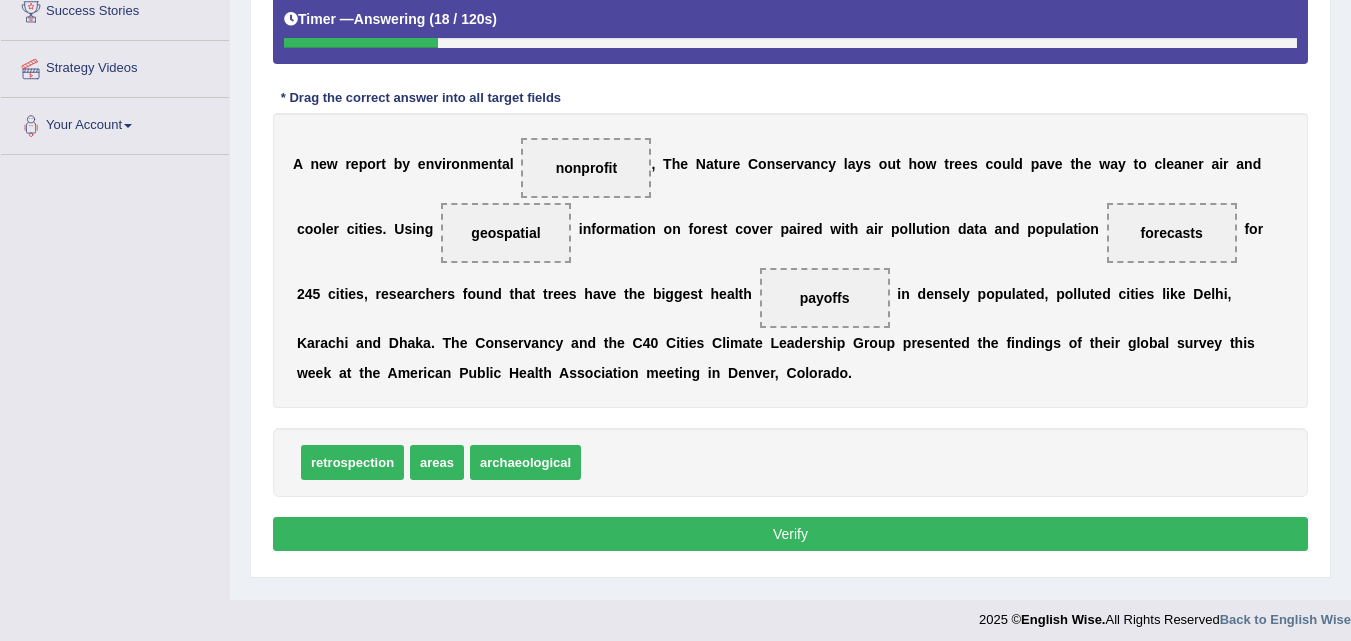 click on "Verify" at bounding box center (790, 534) 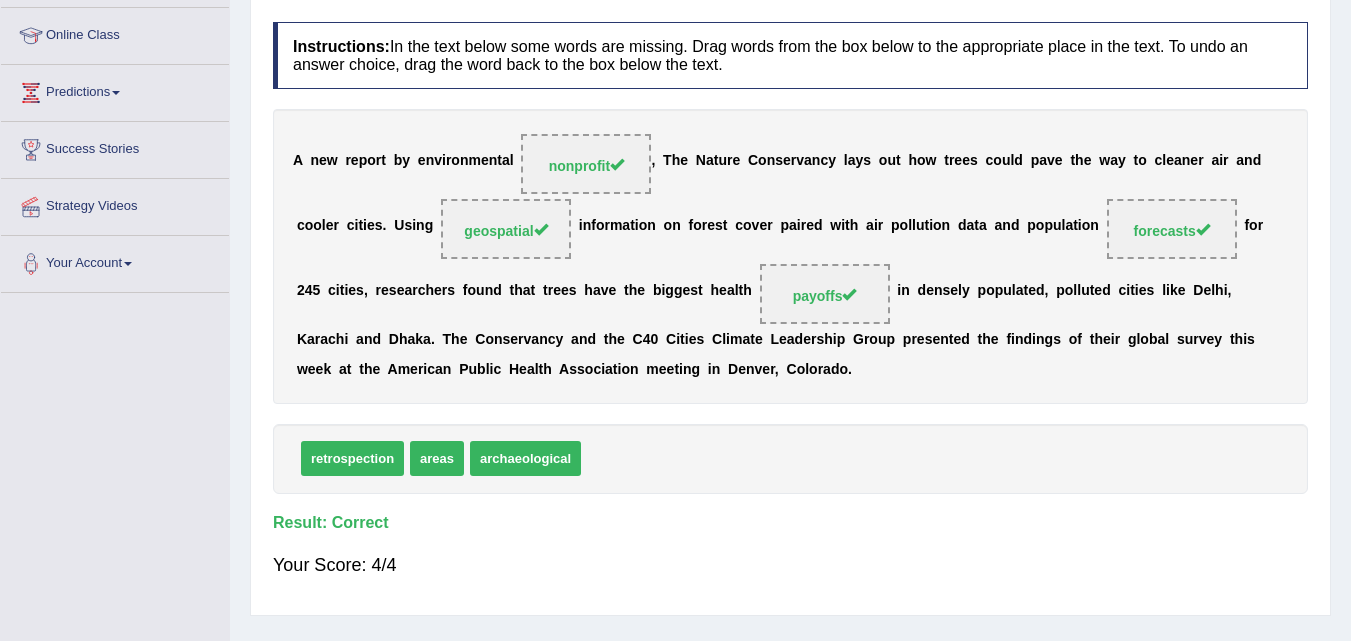scroll, scrollTop: 0, scrollLeft: 0, axis: both 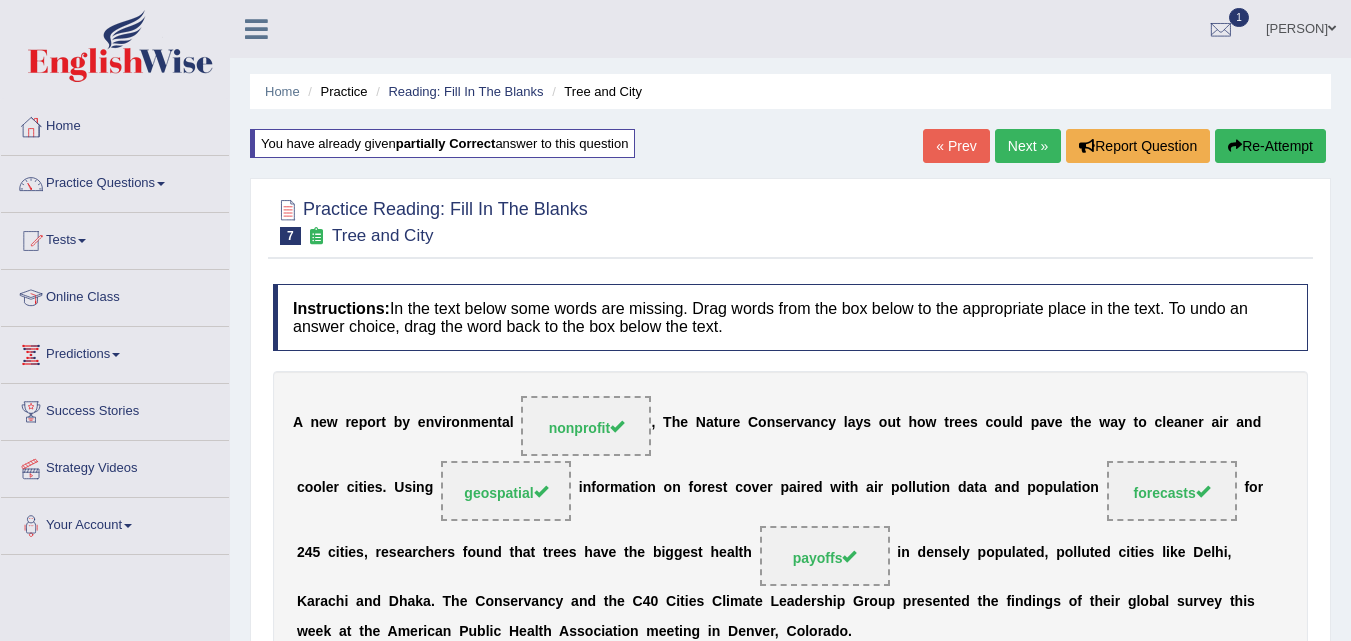 click on "Next »" at bounding box center [1028, 146] 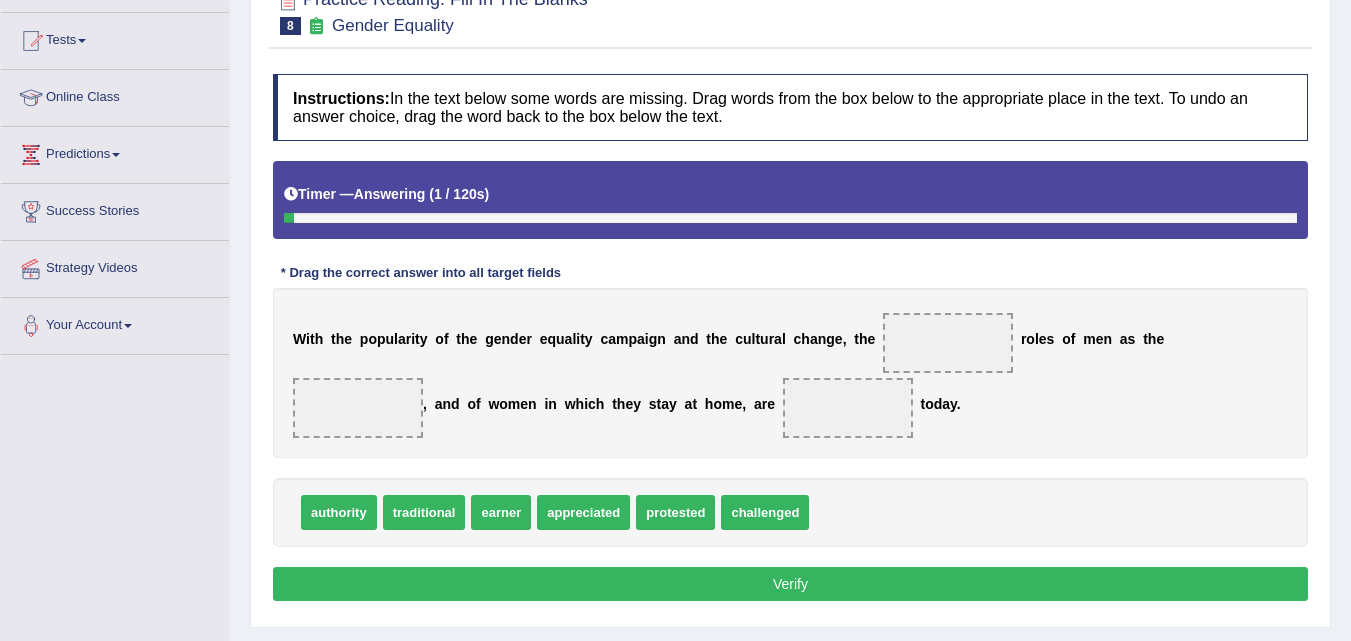scroll, scrollTop: 200, scrollLeft: 0, axis: vertical 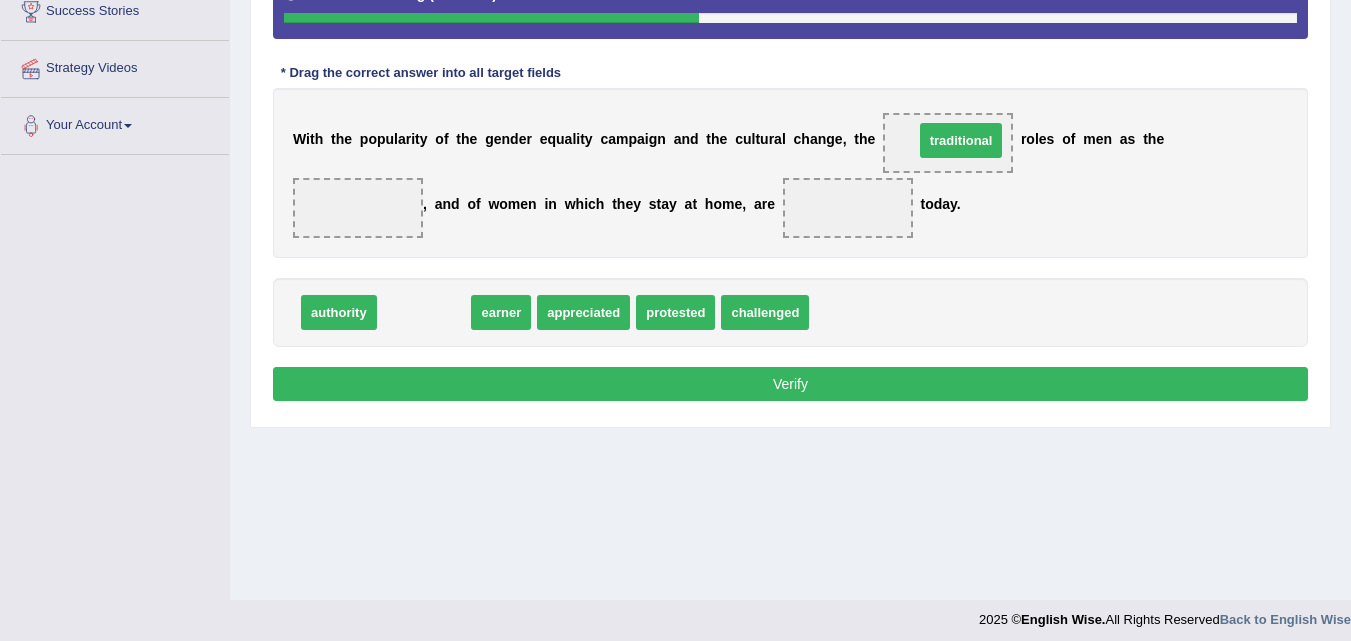 drag, startPoint x: 415, startPoint y: 319, endPoint x: 952, endPoint y: 147, distance: 563.8732 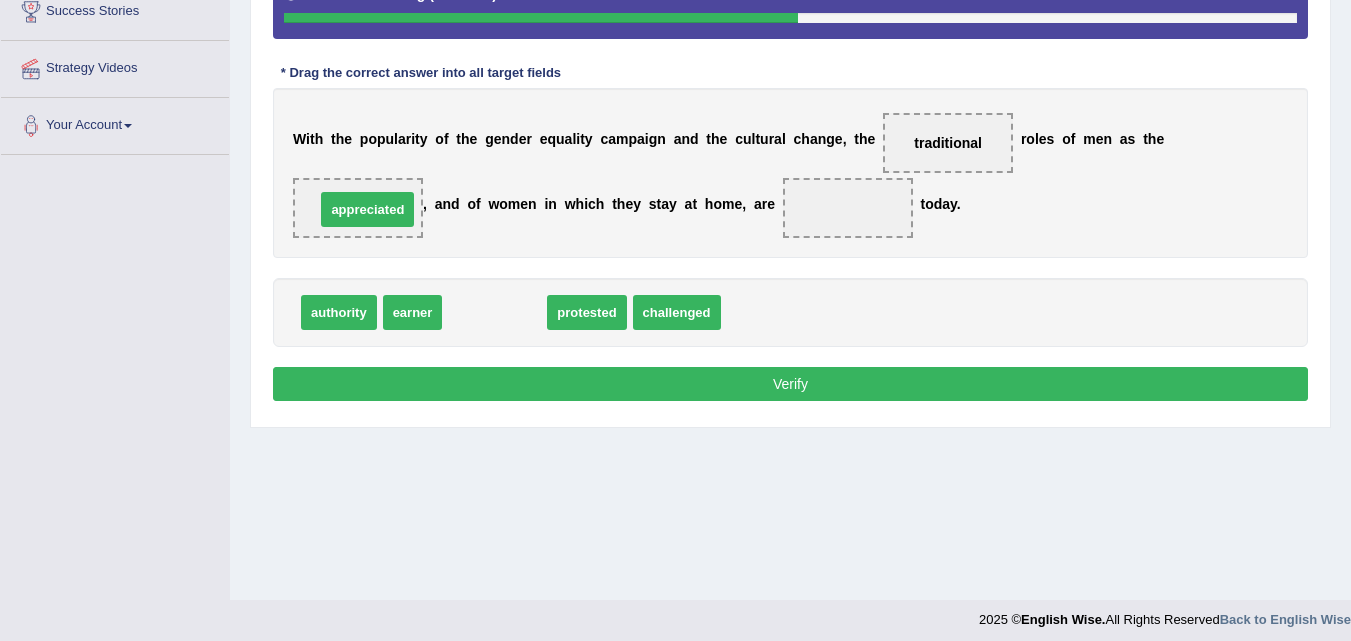 drag, startPoint x: 517, startPoint y: 312, endPoint x: 390, endPoint y: 209, distance: 163.51758 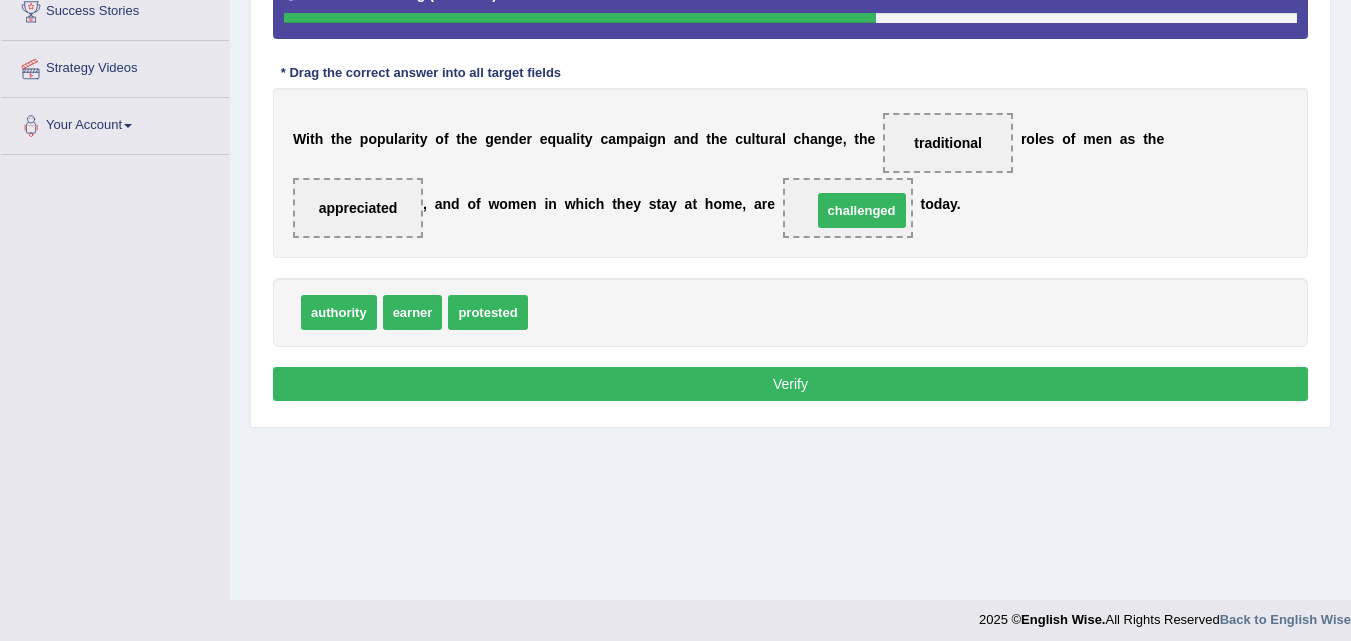 drag, startPoint x: 592, startPoint y: 327, endPoint x: 876, endPoint y: 225, distance: 301.7615 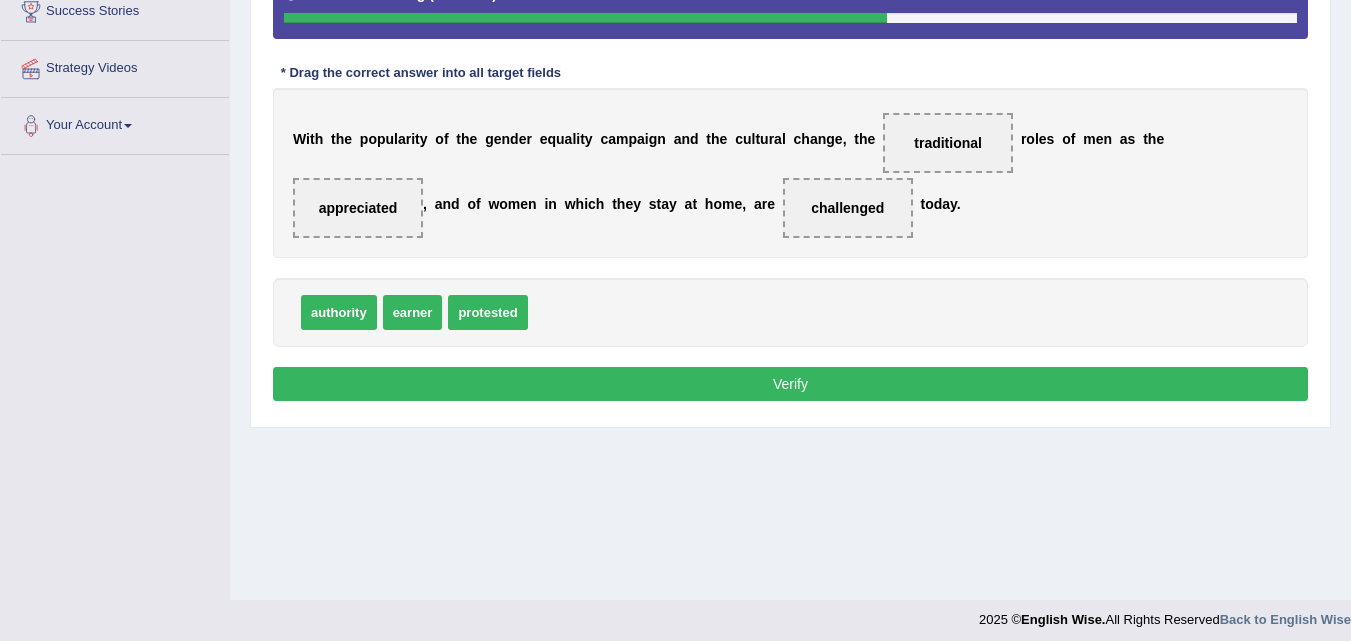 click on "Verify" at bounding box center (790, 384) 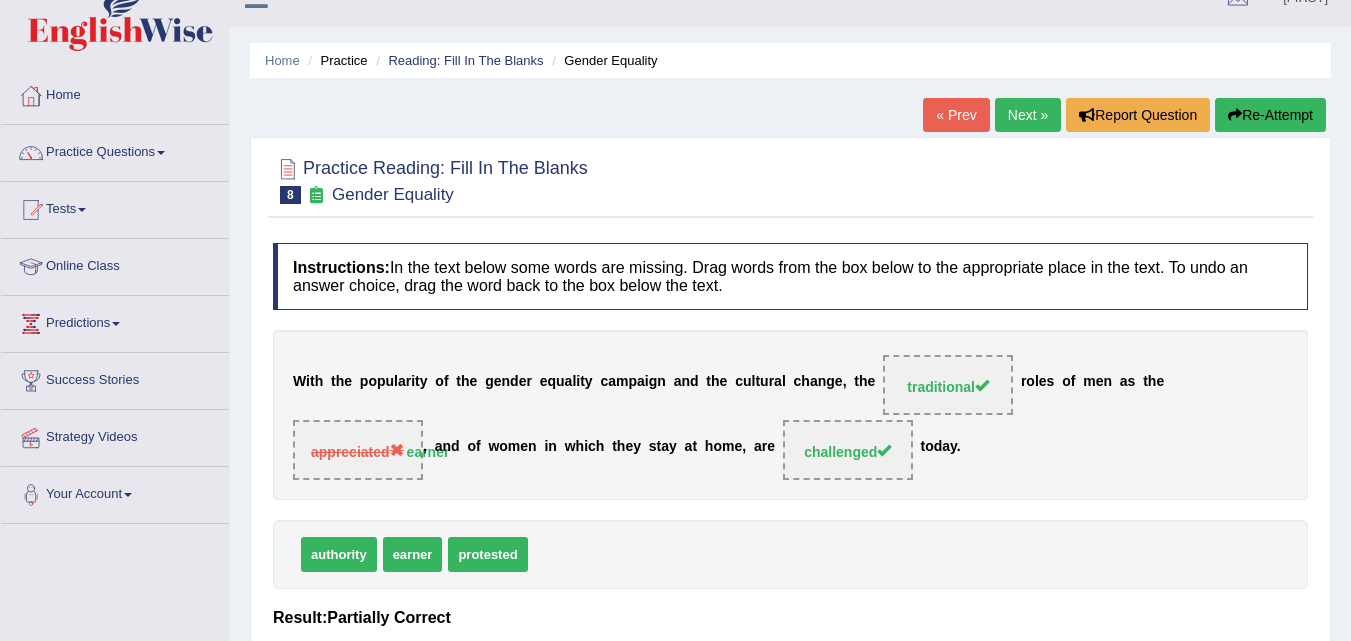scroll, scrollTop: 0, scrollLeft: 0, axis: both 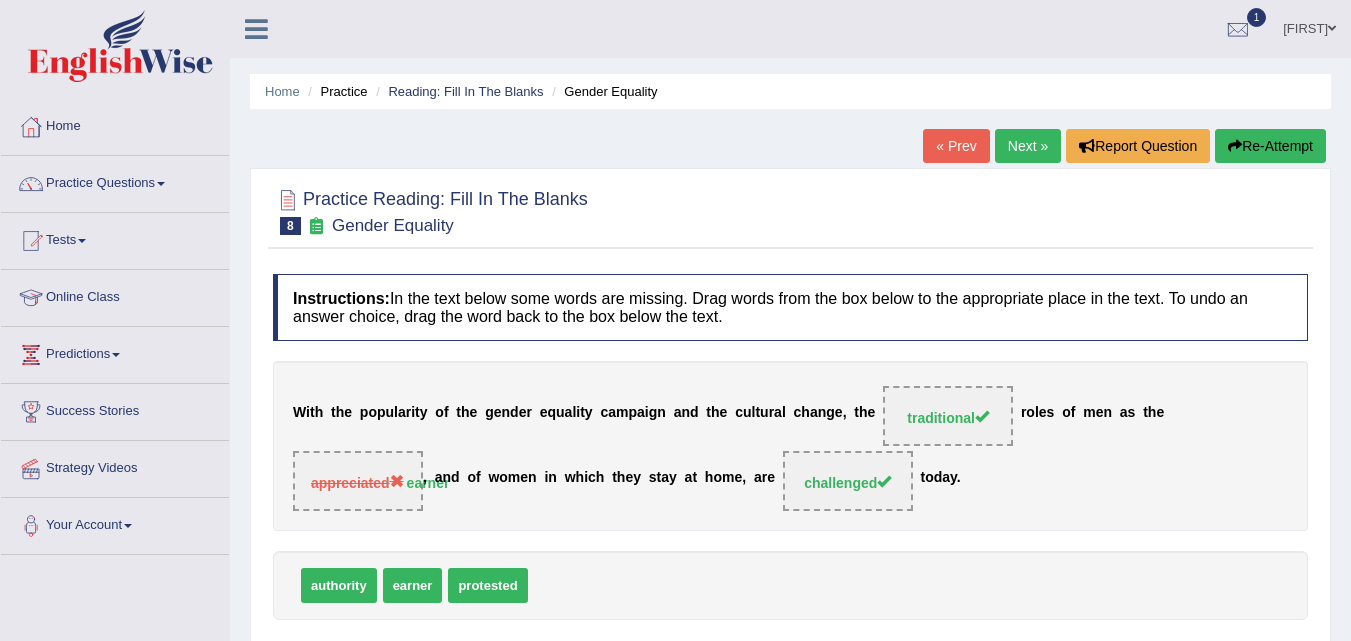 click on "Re-Attempt" at bounding box center (1270, 146) 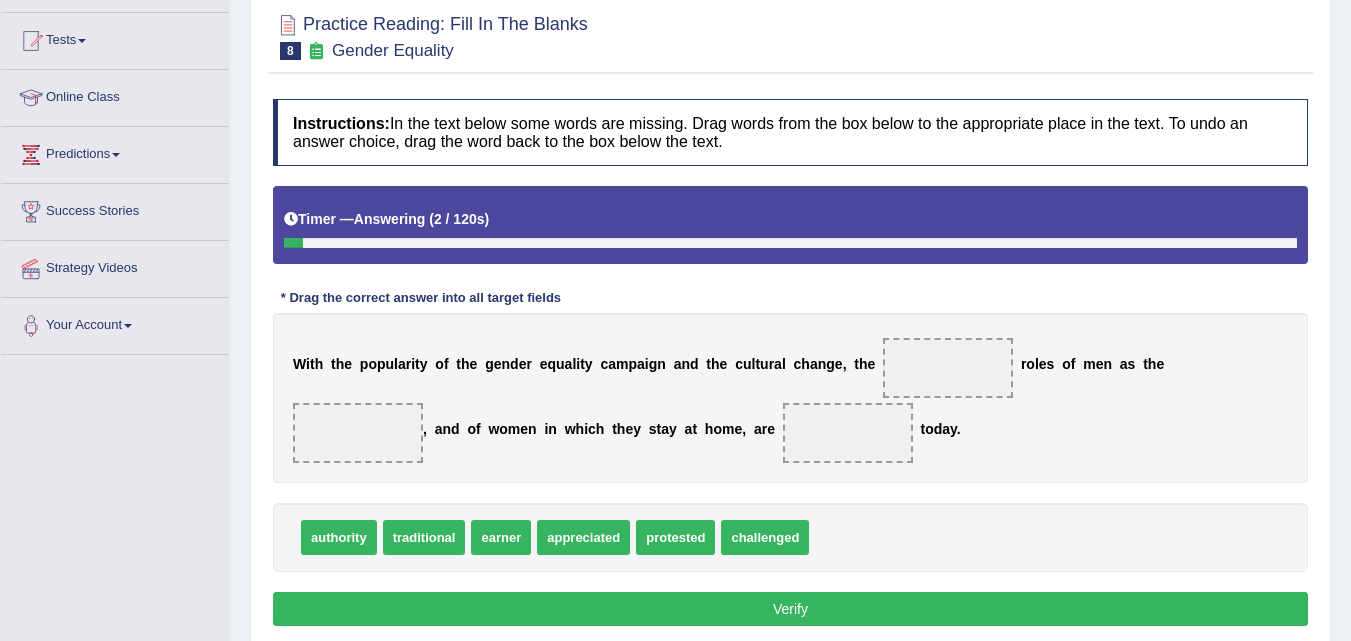 scroll, scrollTop: 200, scrollLeft: 0, axis: vertical 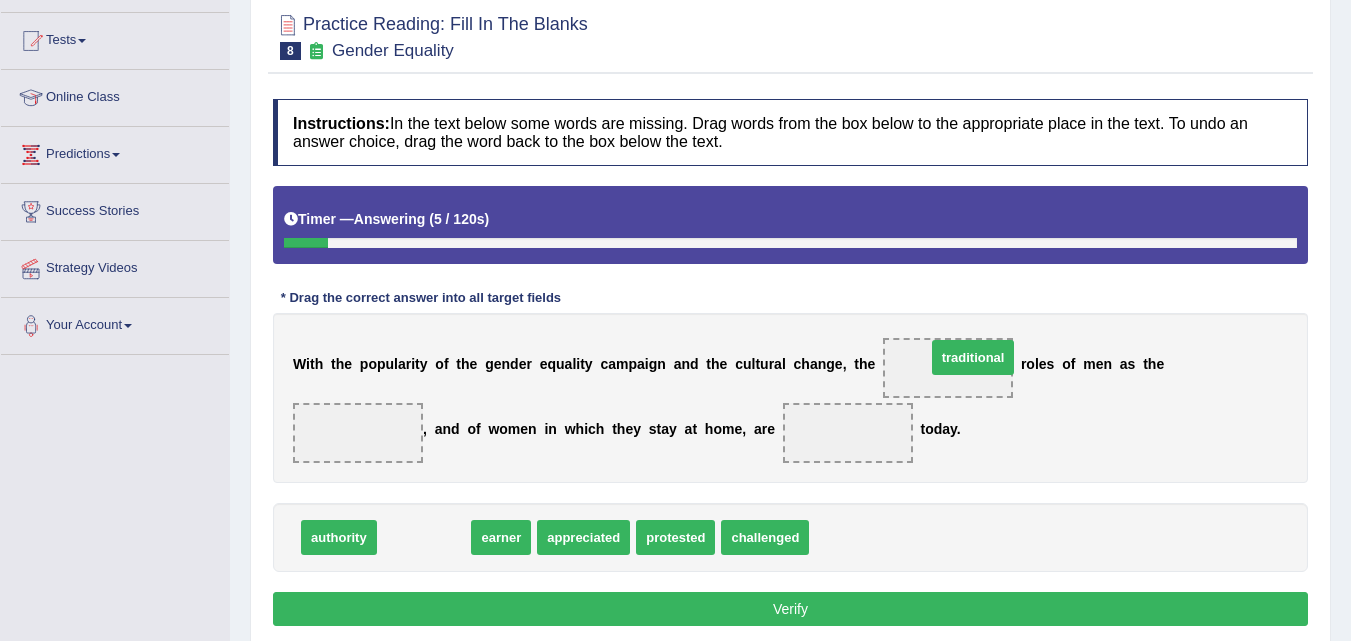 drag, startPoint x: 424, startPoint y: 536, endPoint x: 978, endPoint y: 357, distance: 582.20013 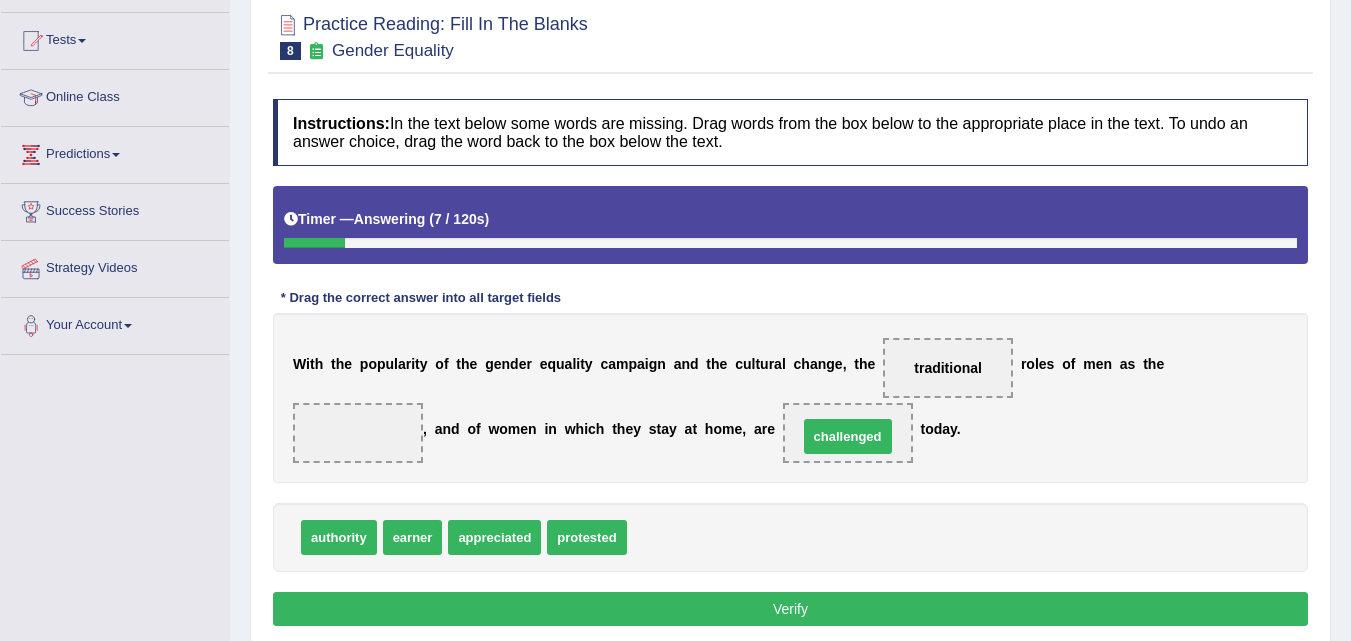 drag, startPoint x: 666, startPoint y: 529, endPoint x: 838, endPoint y: 427, distance: 199.97 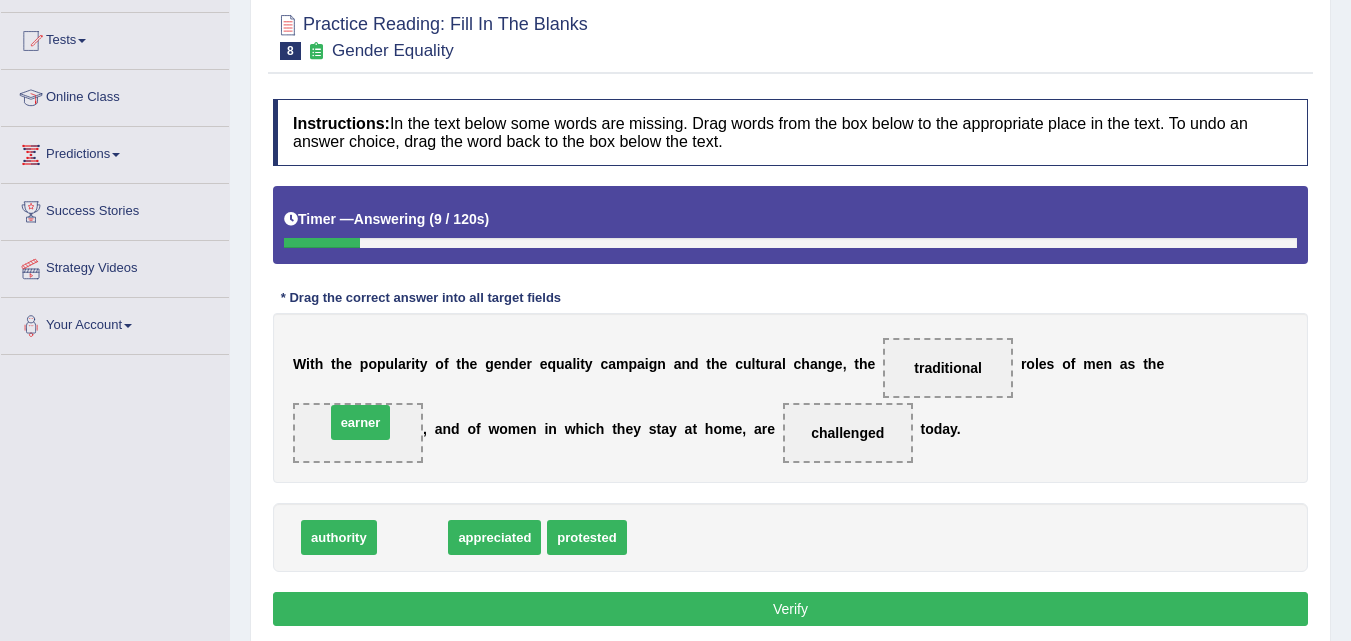 drag, startPoint x: 414, startPoint y: 540, endPoint x: 362, endPoint y: 425, distance: 126.210144 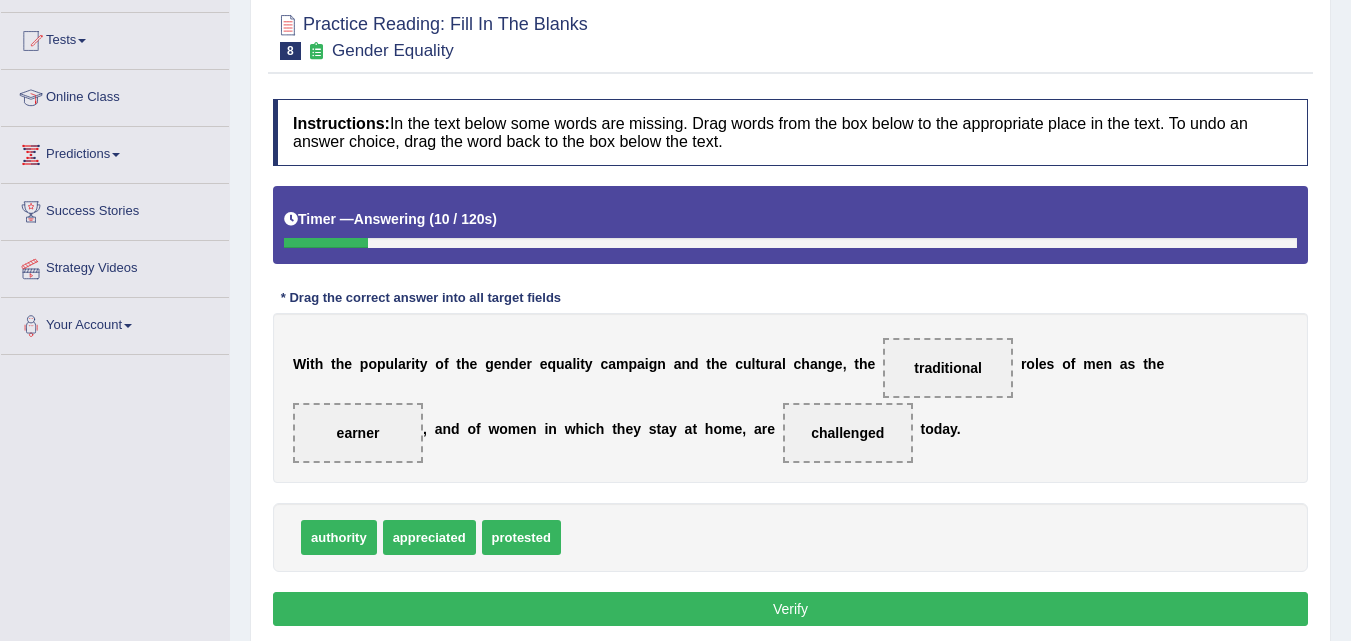 click on "Verify" at bounding box center [790, 609] 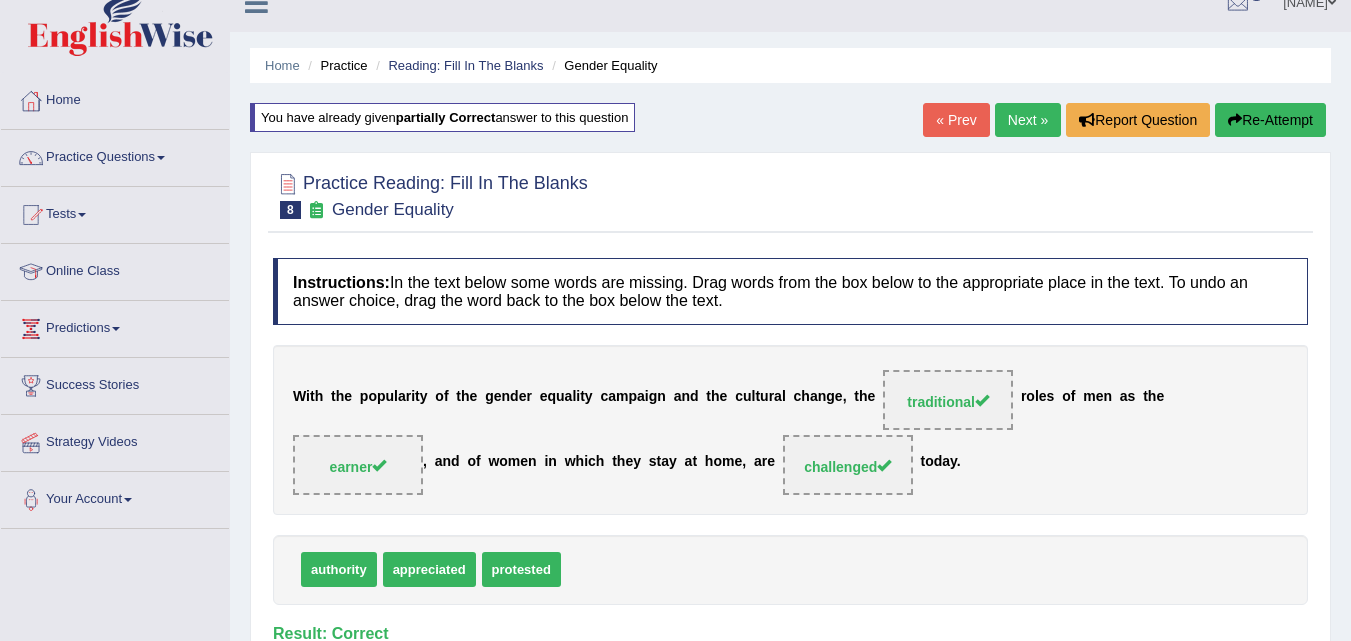 scroll, scrollTop: 0, scrollLeft: 0, axis: both 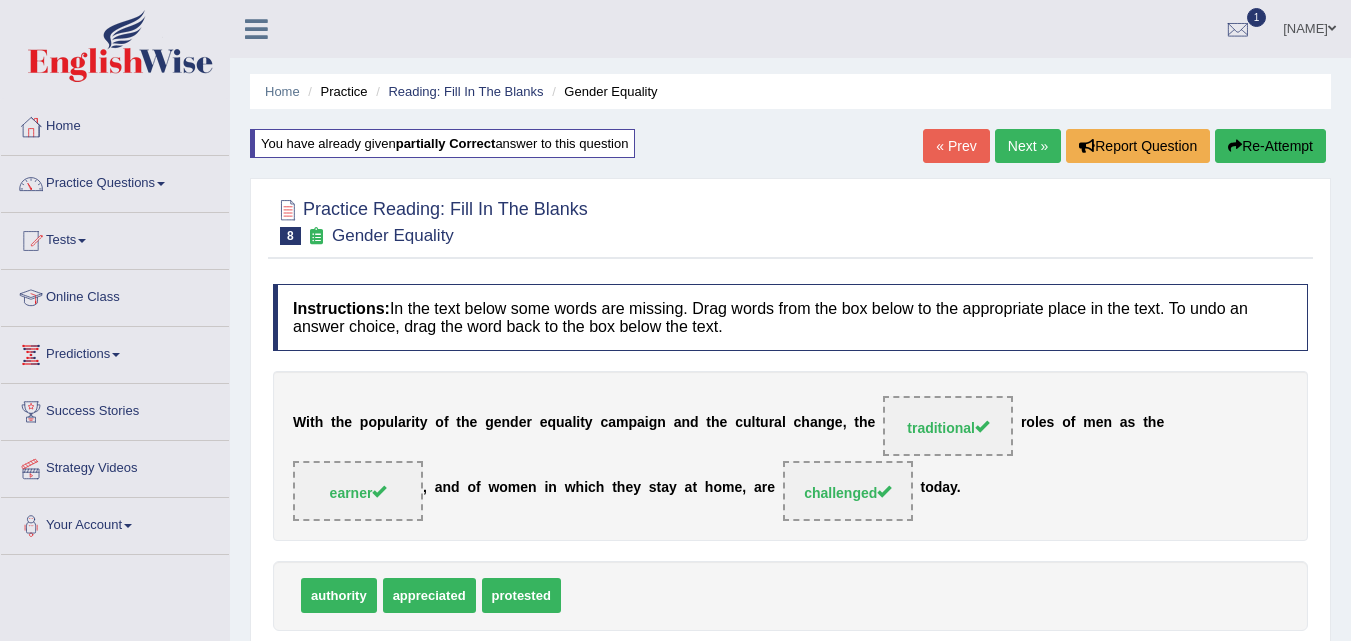 click on "Next »" at bounding box center (1028, 146) 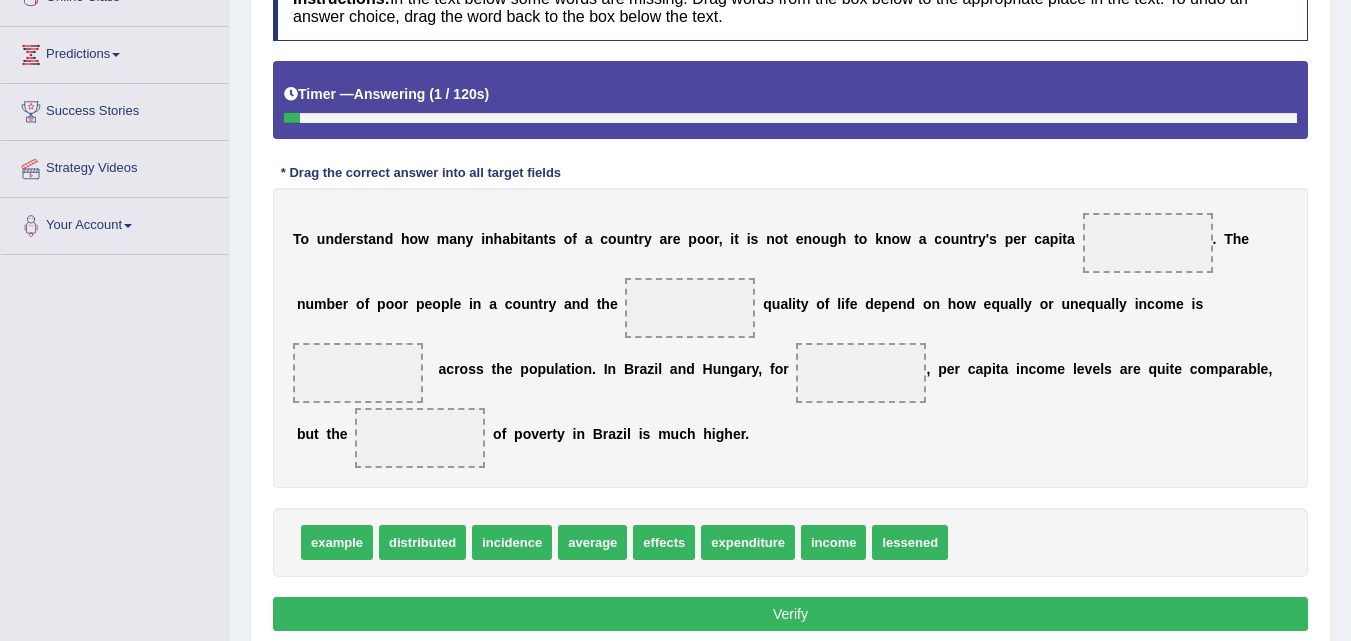 scroll, scrollTop: 300, scrollLeft: 0, axis: vertical 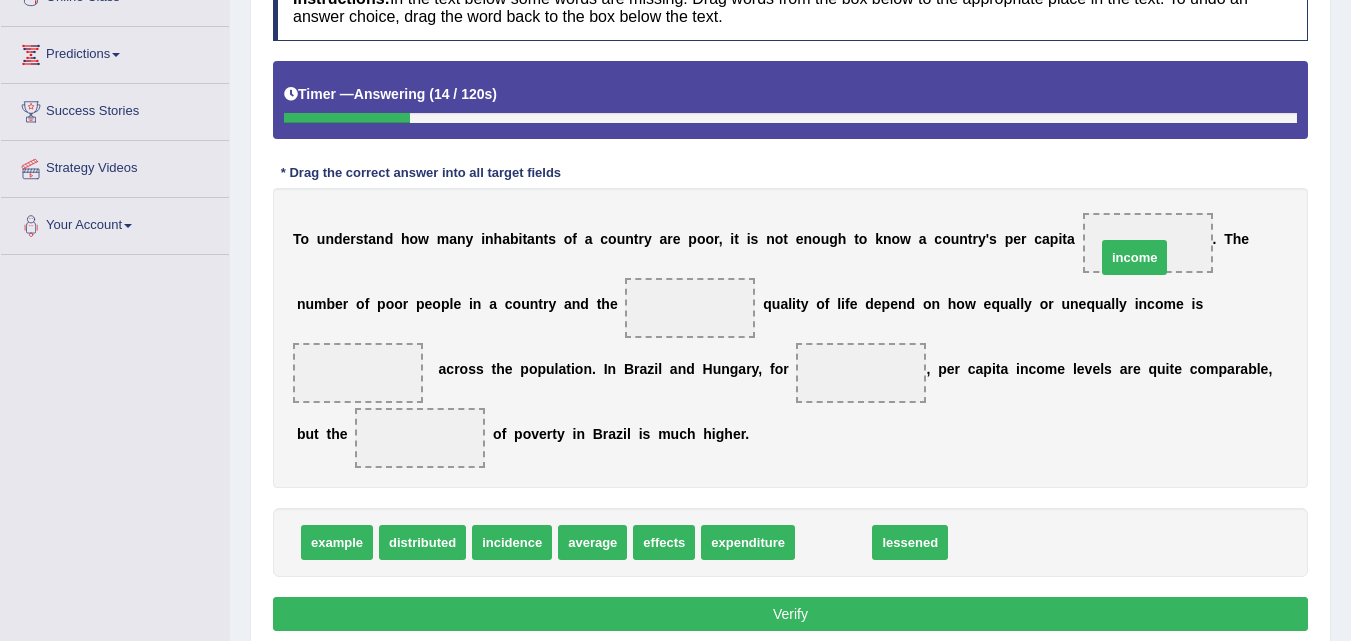 drag, startPoint x: 834, startPoint y: 547, endPoint x: 1135, endPoint y: 262, distance: 414.519 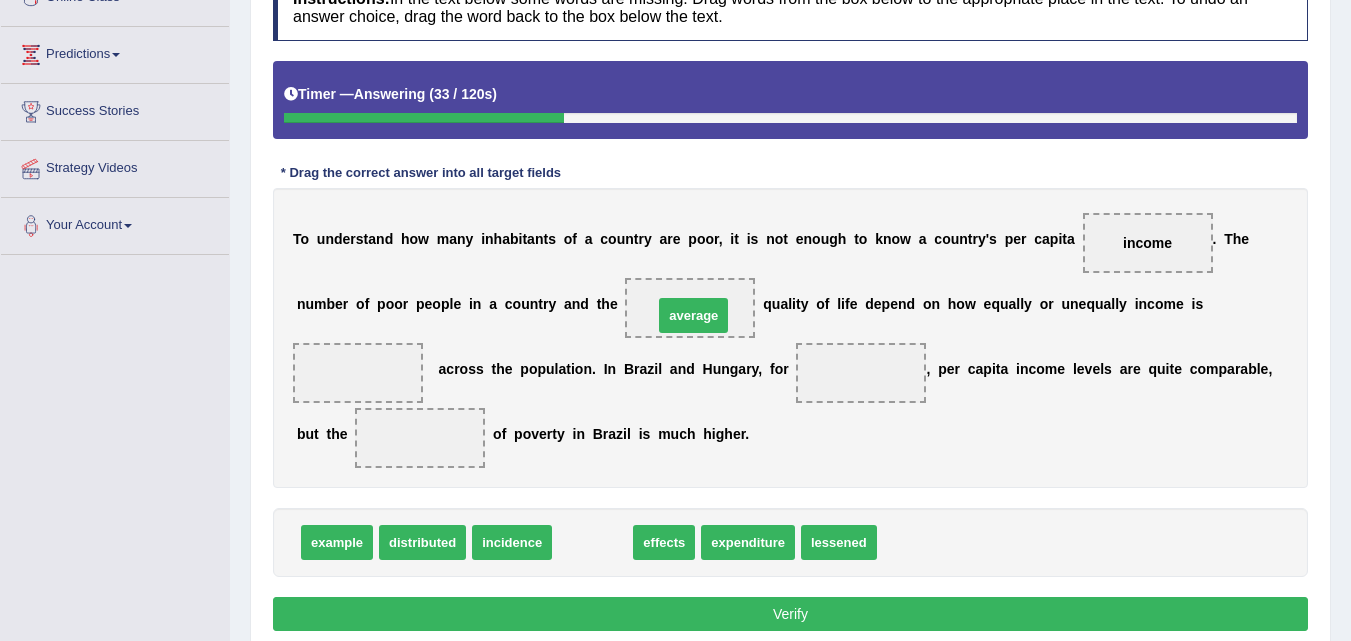 drag, startPoint x: 592, startPoint y: 550, endPoint x: 693, endPoint y: 323, distance: 248.45523 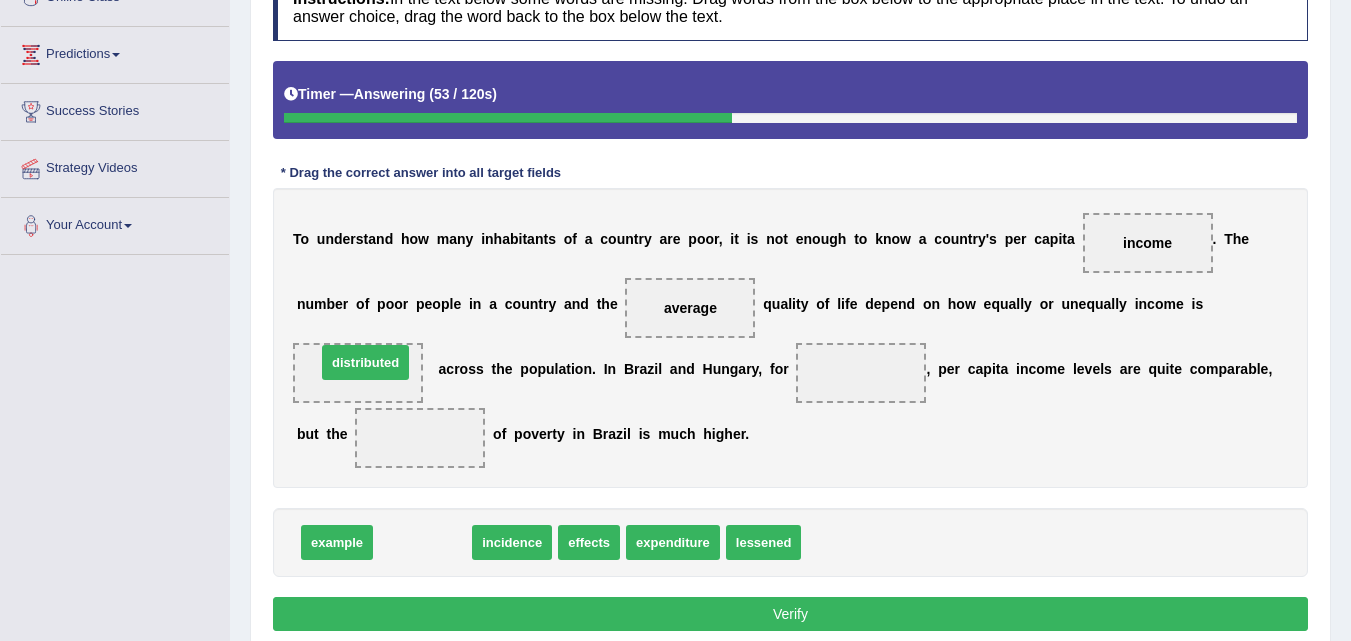 drag, startPoint x: 437, startPoint y: 551, endPoint x: 380, endPoint y: 371, distance: 188.80943 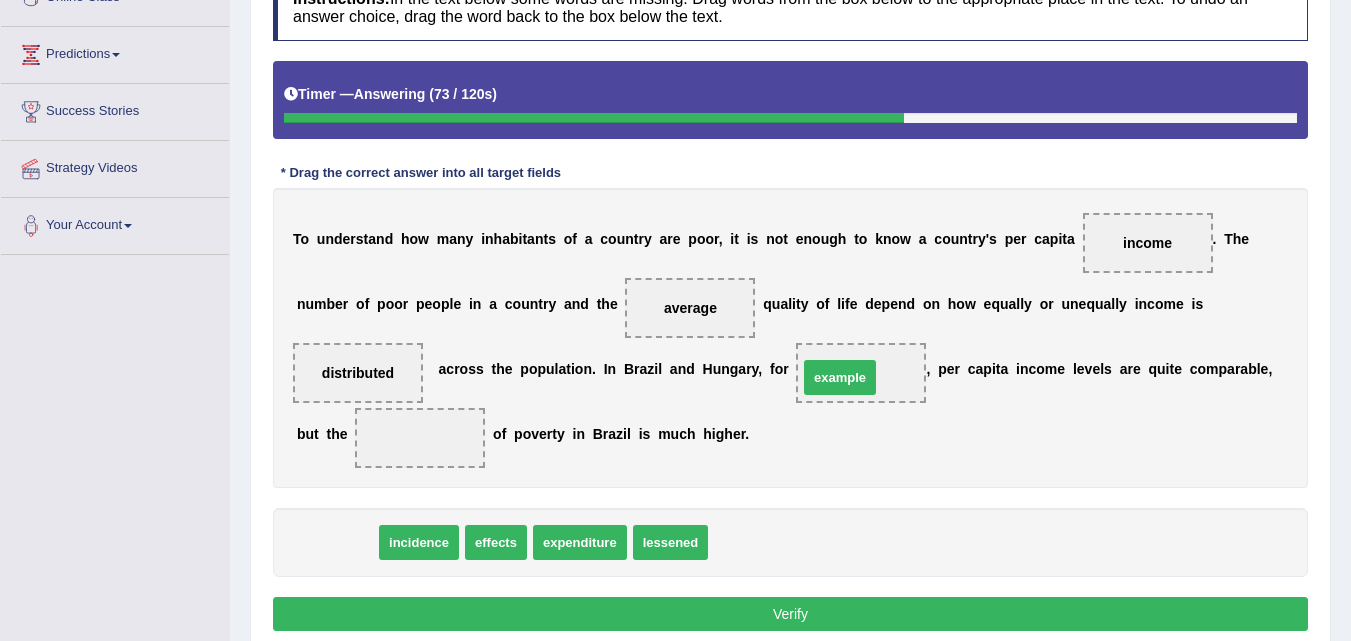 drag, startPoint x: 337, startPoint y: 543, endPoint x: 842, endPoint y: 378, distance: 531.27203 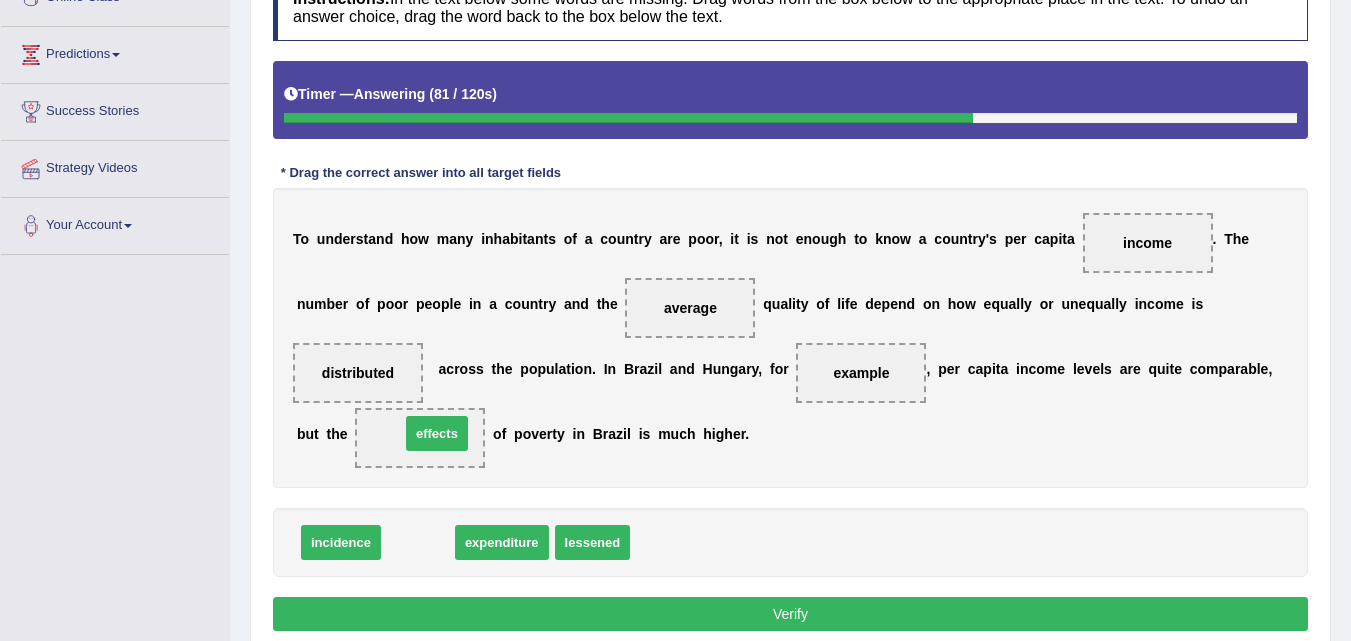 drag, startPoint x: 428, startPoint y: 542, endPoint x: 447, endPoint y: 433, distance: 110.64357 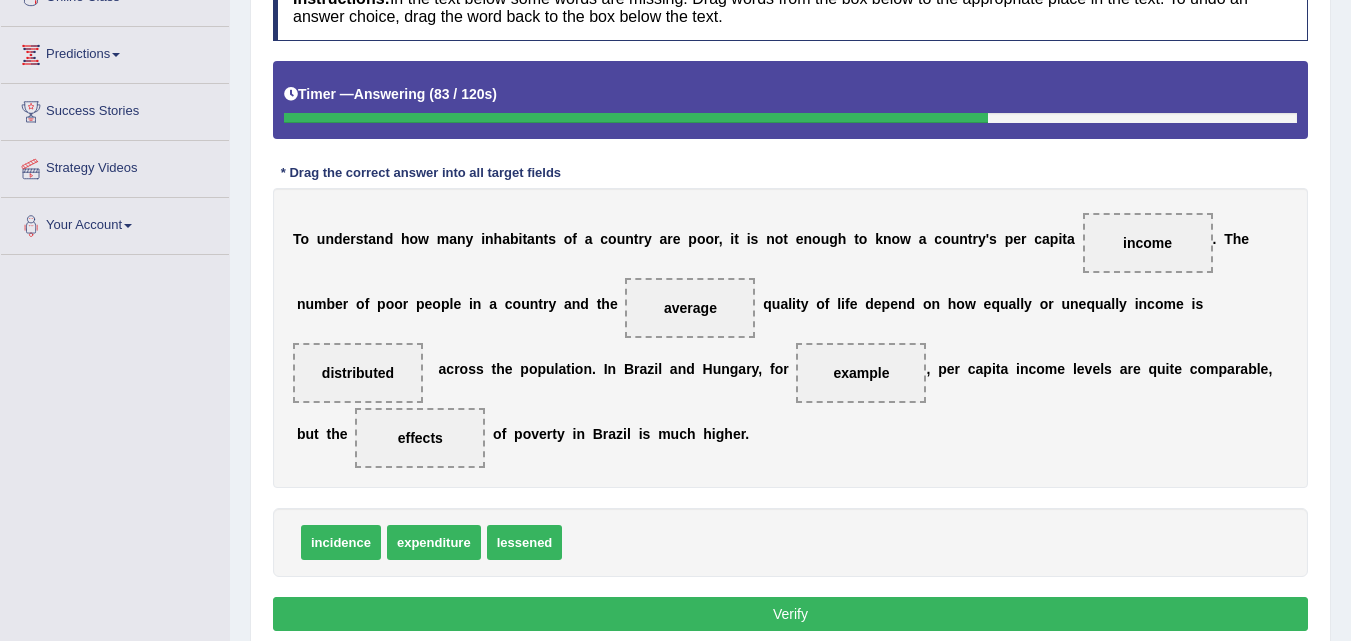click on "Verify" at bounding box center (790, 614) 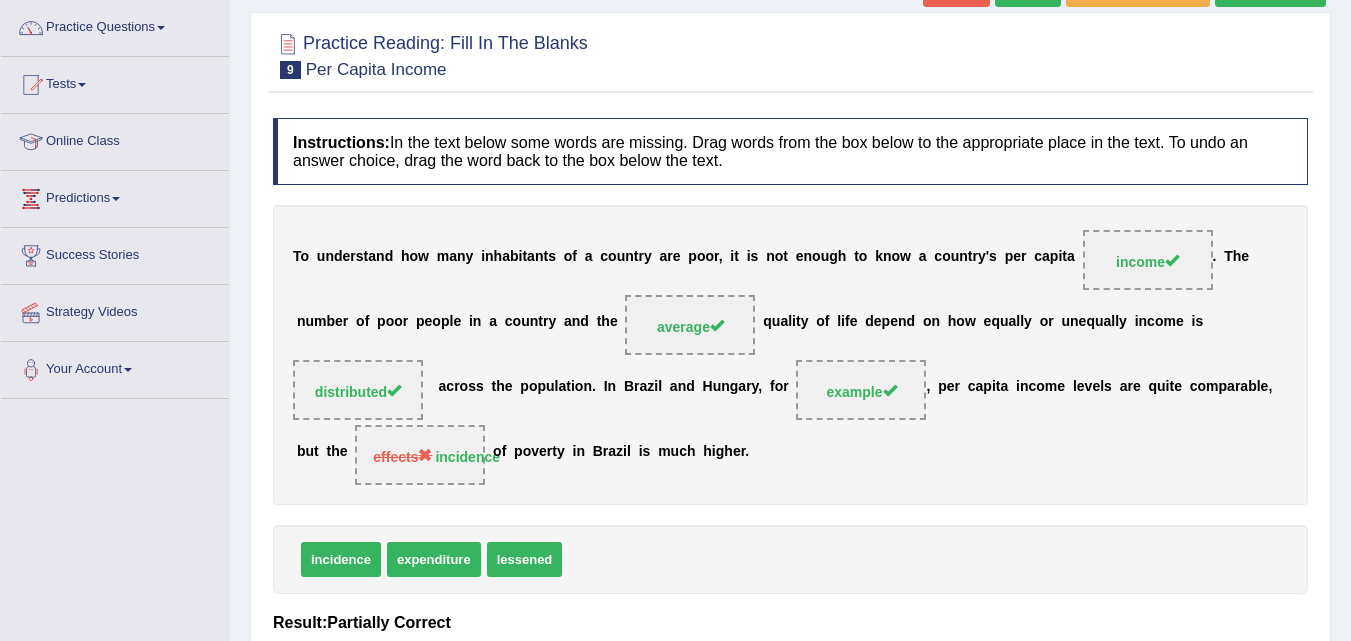 scroll, scrollTop: 109, scrollLeft: 0, axis: vertical 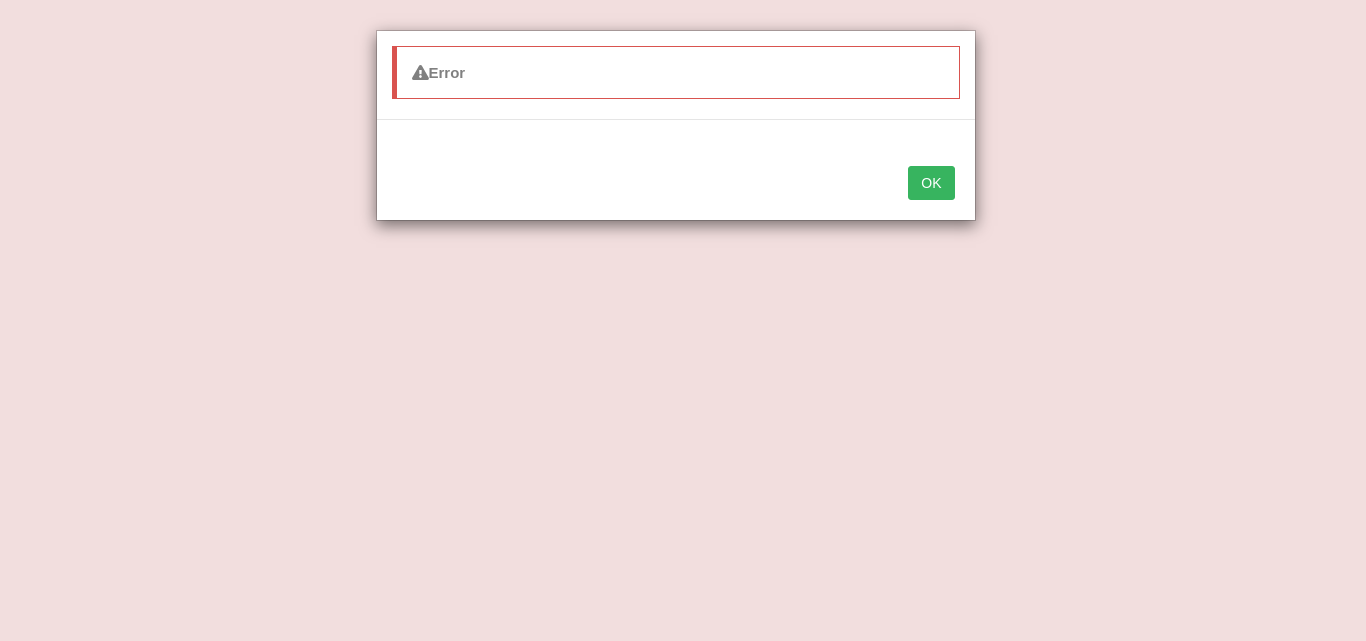 drag, startPoint x: 553, startPoint y: 189, endPoint x: 489, endPoint y: 237, distance: 80 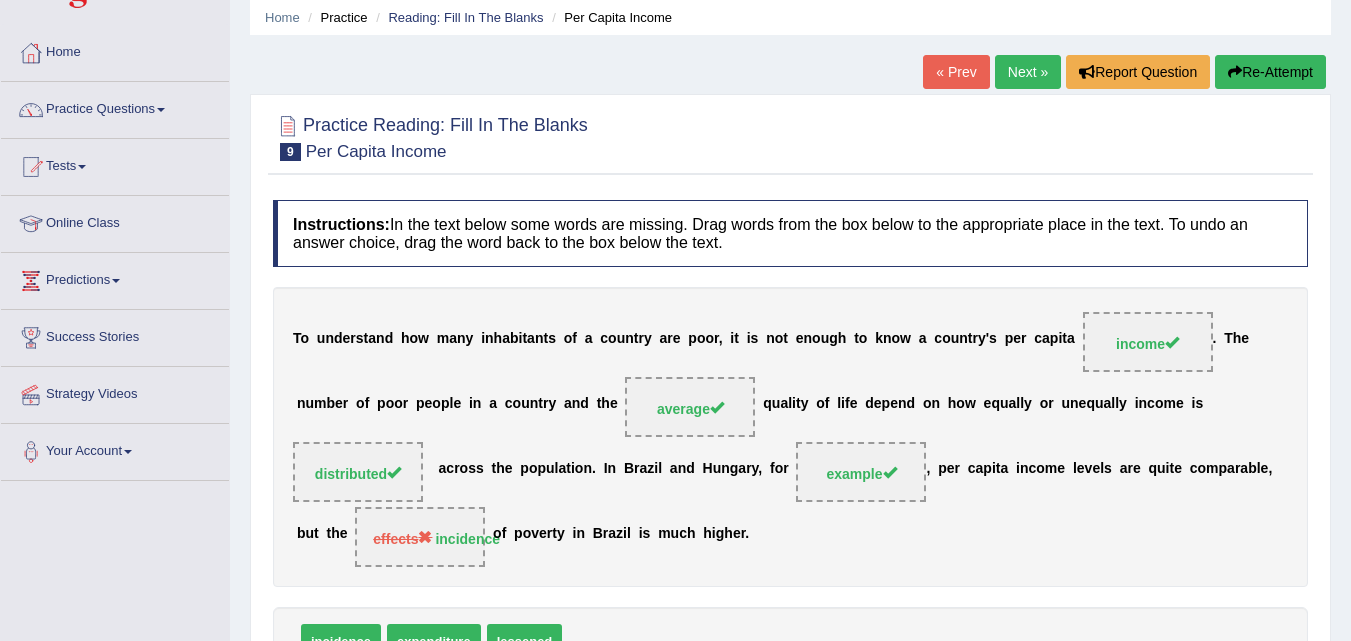 scroll, scrollTop: 9, scrollLeft: 0, axis: vertical 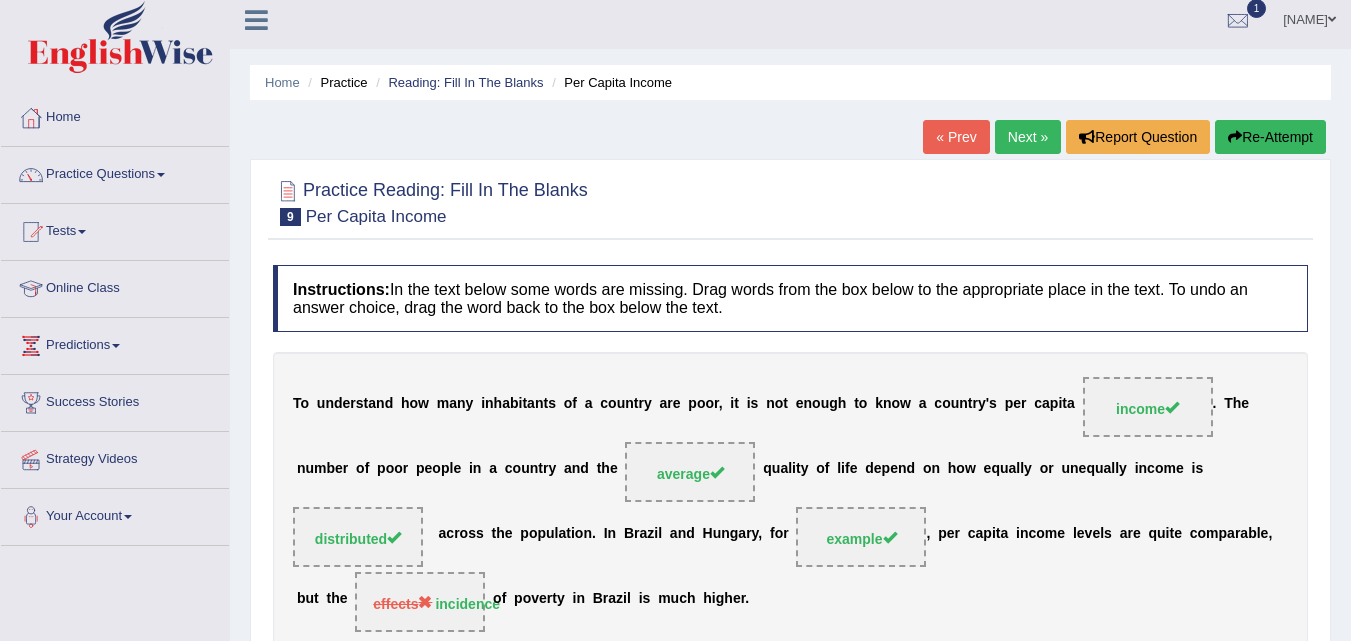 click on "Next »" at bounding box center (1028, 137) 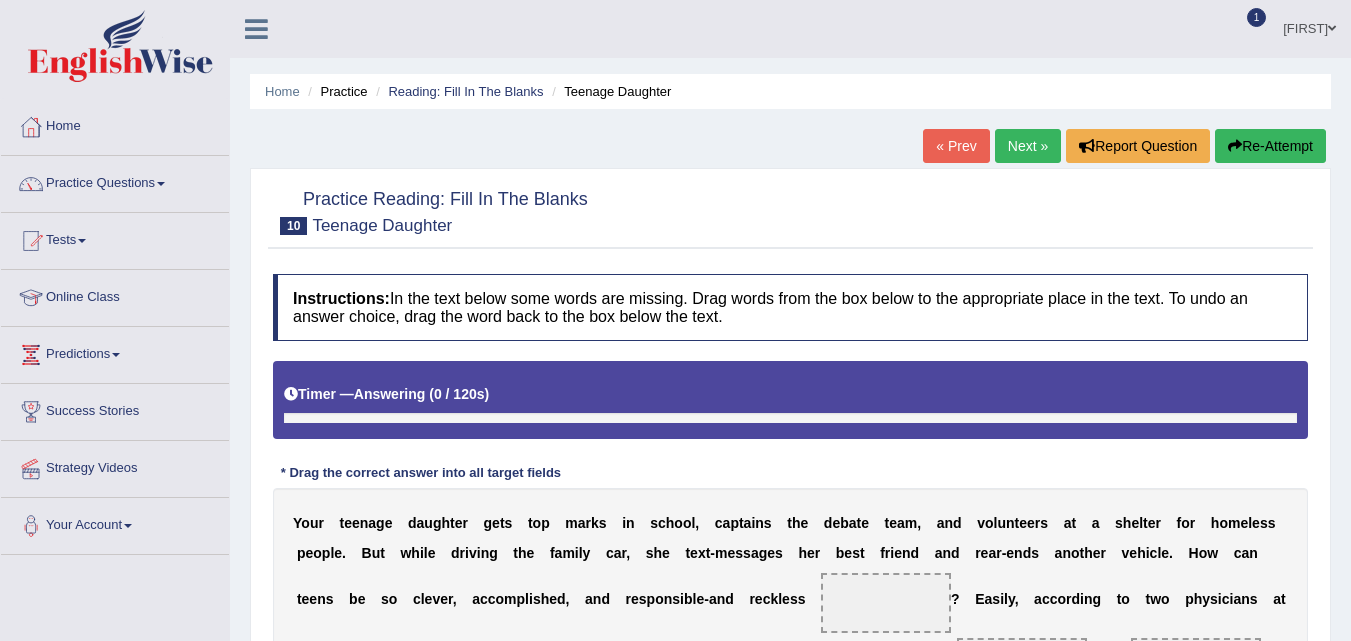 scroll, scrollTop: 0, scrollLeft: 0, axis: both 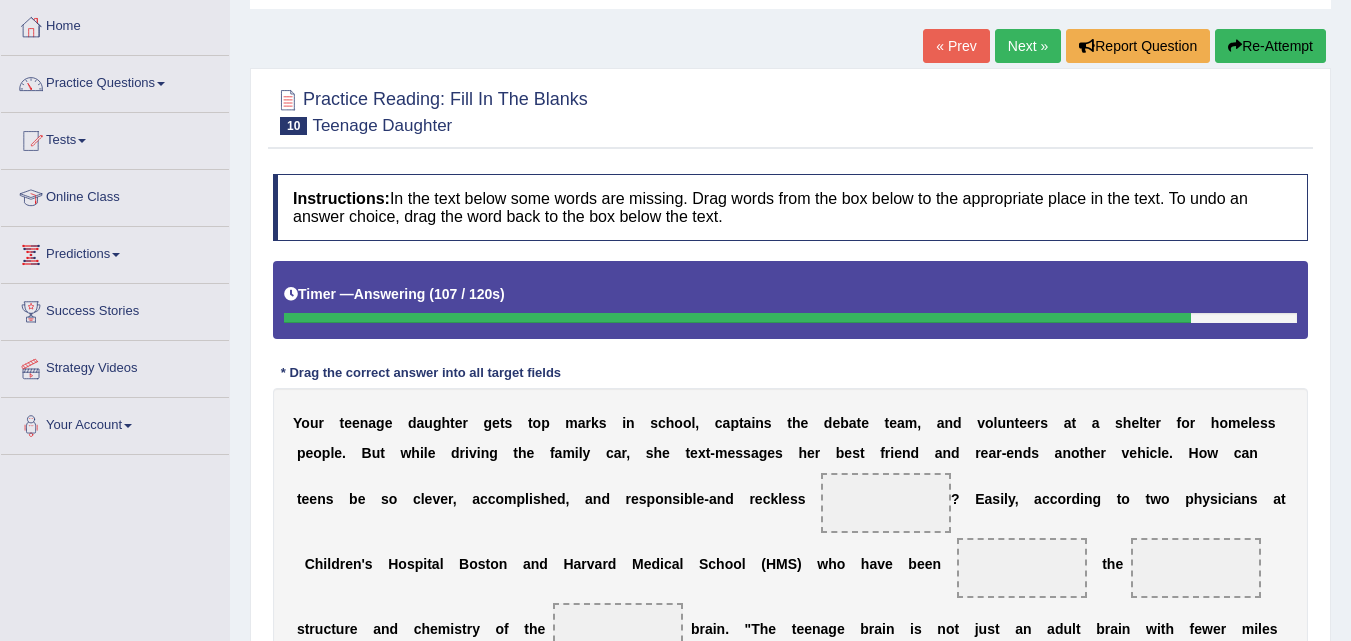 drag, startPoint x: 584, startPoint y: 86, endPoint x: 567, endPoint y: 100, distance: 22.022715 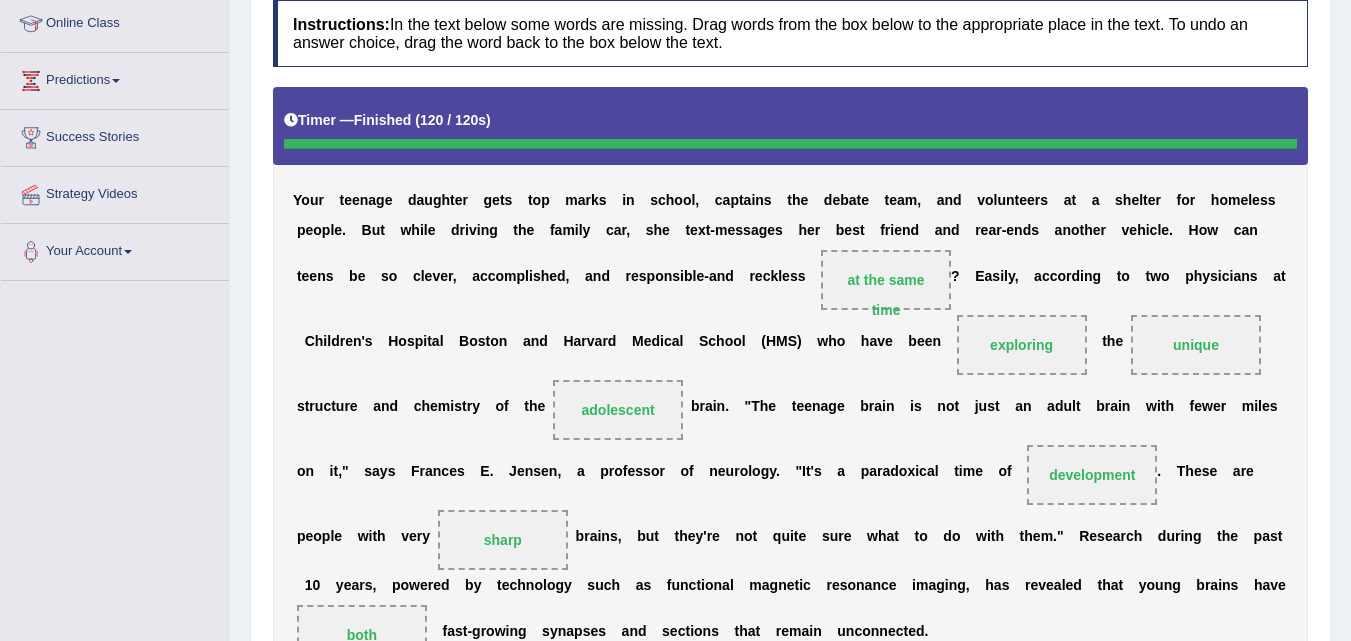 scroll, scrollTop: 300, scrollLeft: 0, axis: vertical 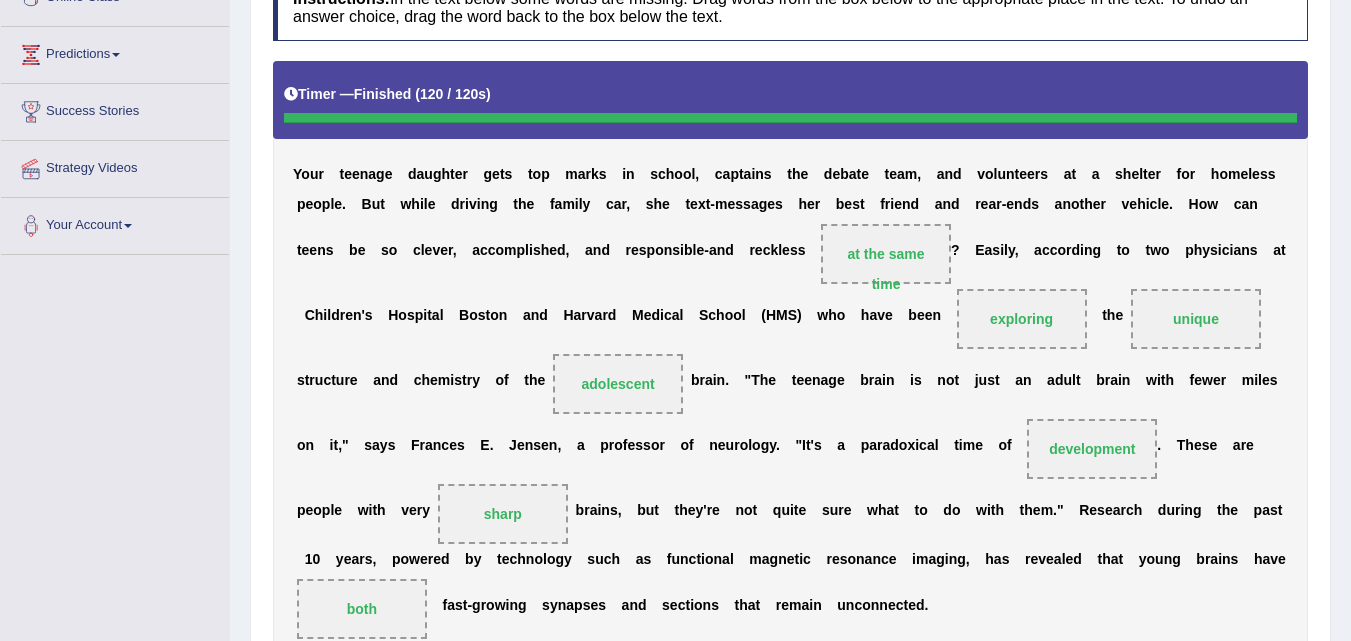 drag, startPoint x: 296, startPoint y: 203, endPoint x: 291, endPoint y: 193, distance: 11.18034 